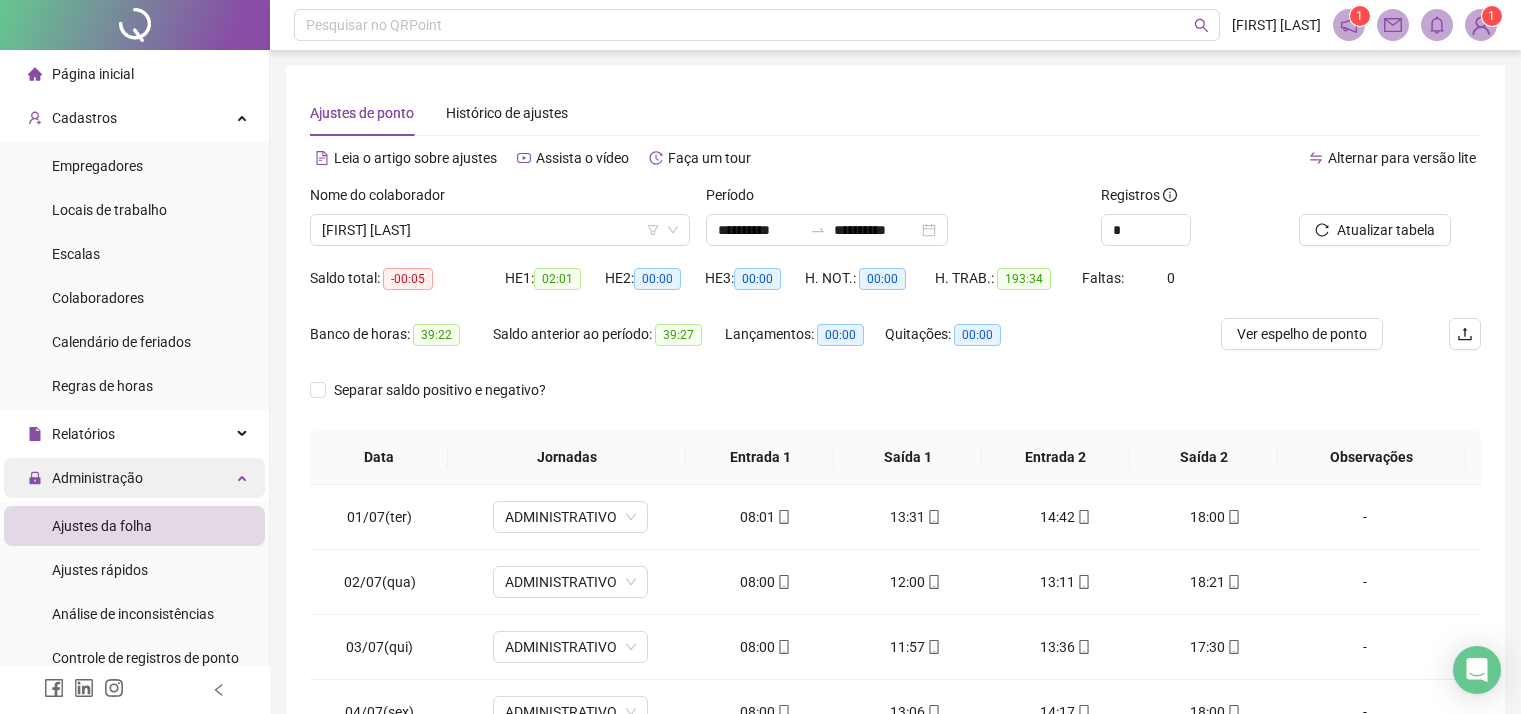 scroll, scrollTop: 308, scrollLeft: 0, axis: vertical 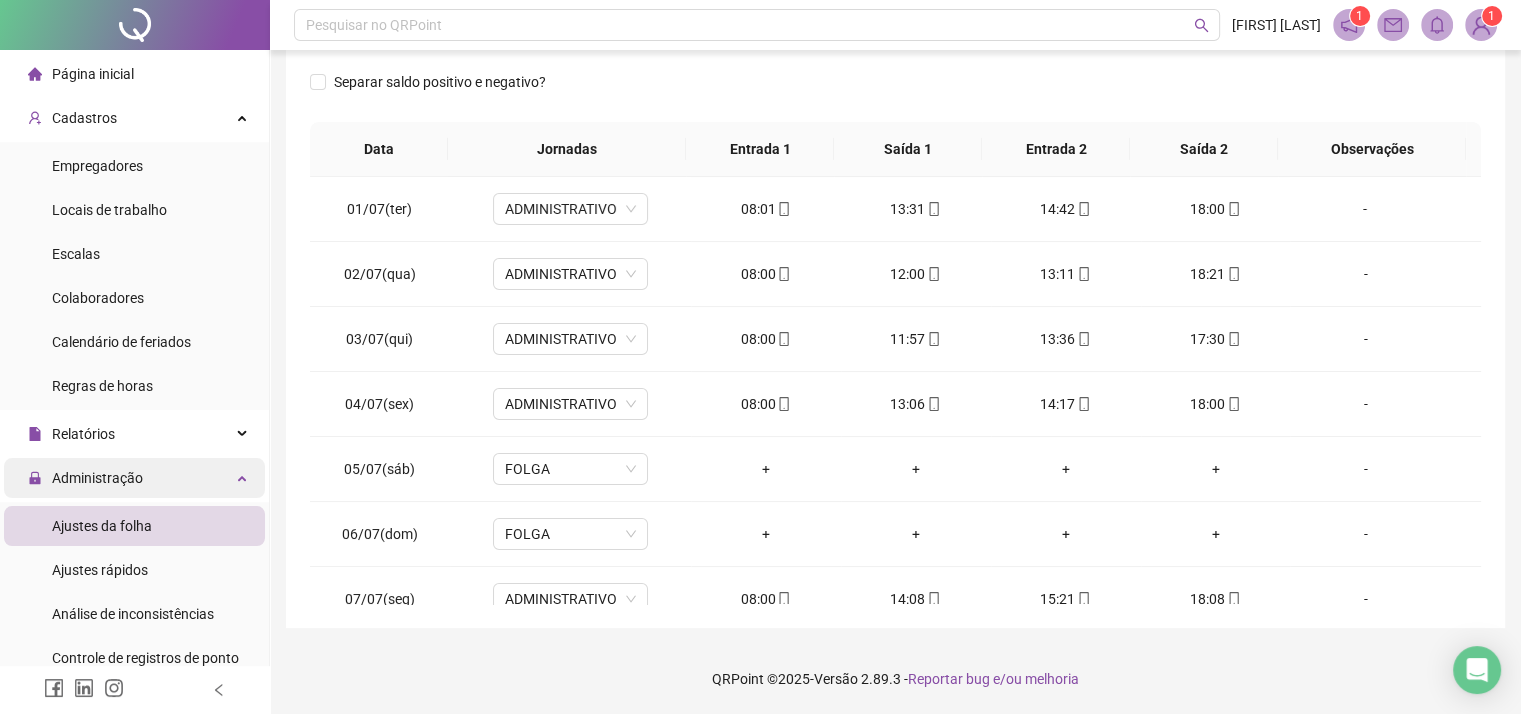 click on "Administração" at bounding box center [134, 478] 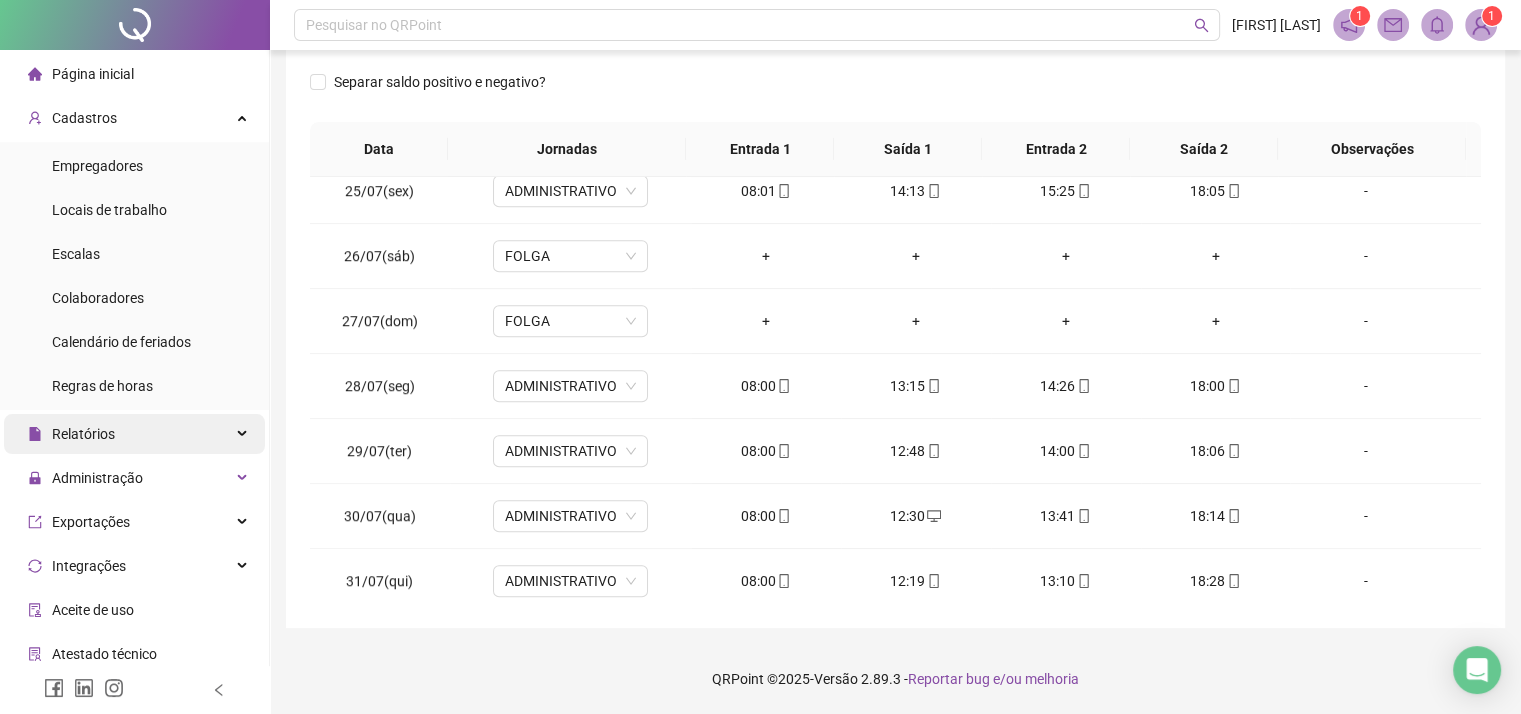 click on "Relatórios" at bounding box center [134, 434] 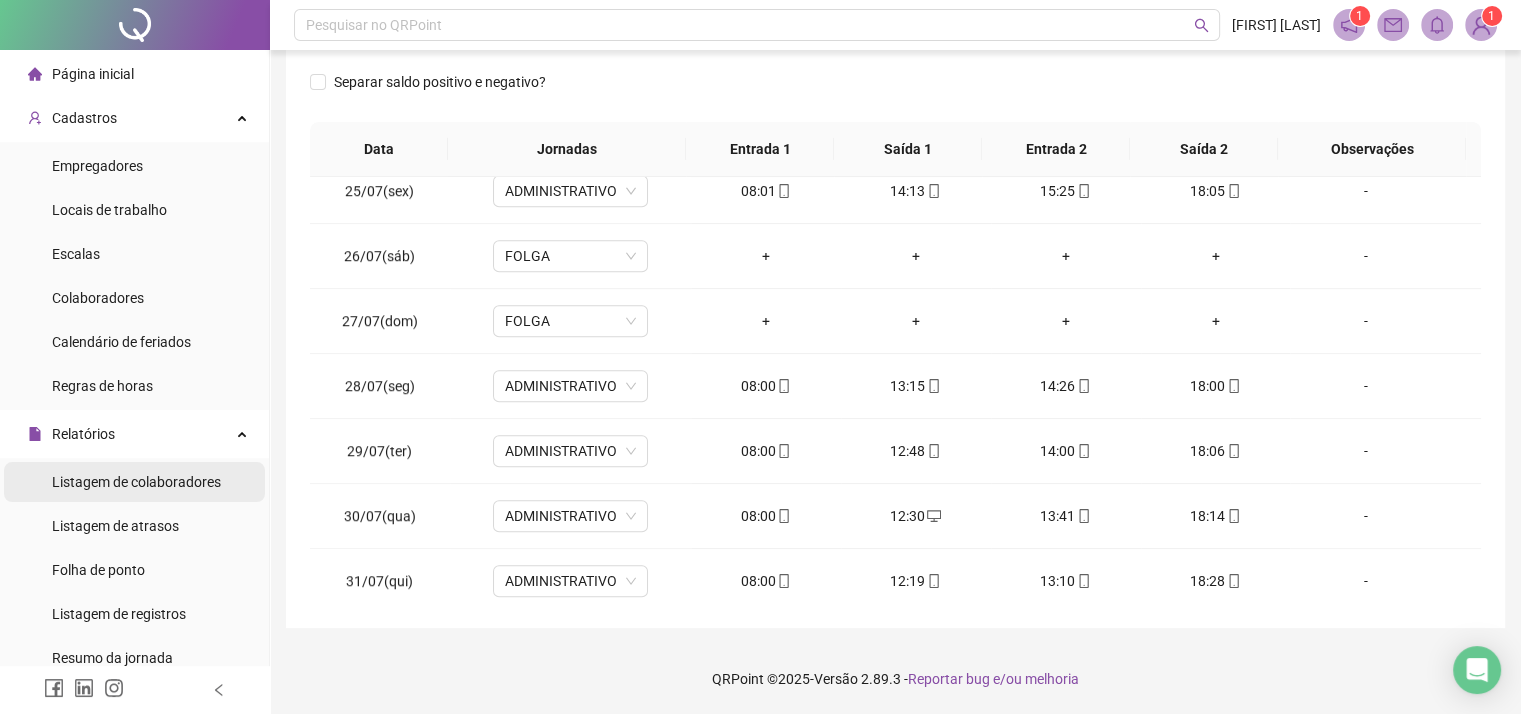 click on "Listagem de colaboradores" at bounding box center (136, 482) 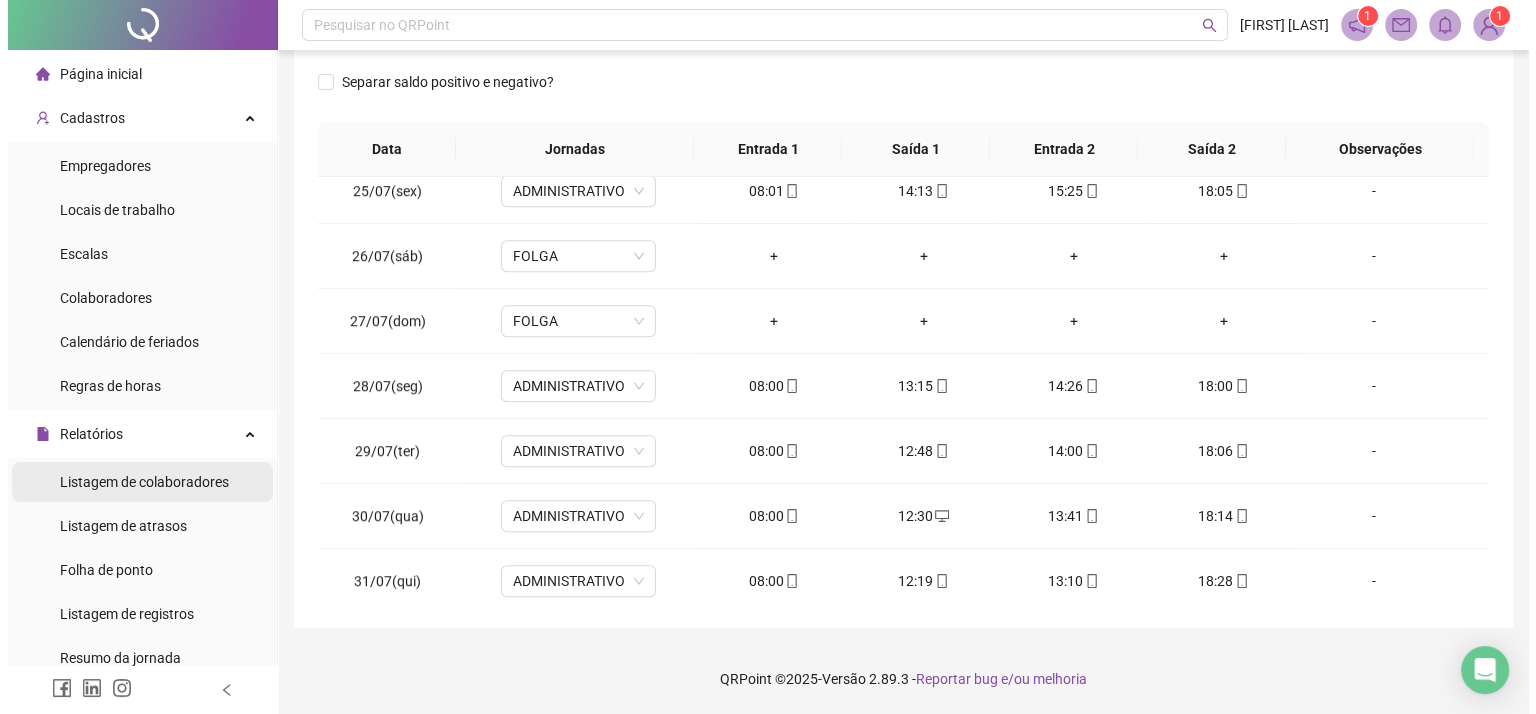 scroll, scrollTop: 0, scrollLeft: 0, axis: both 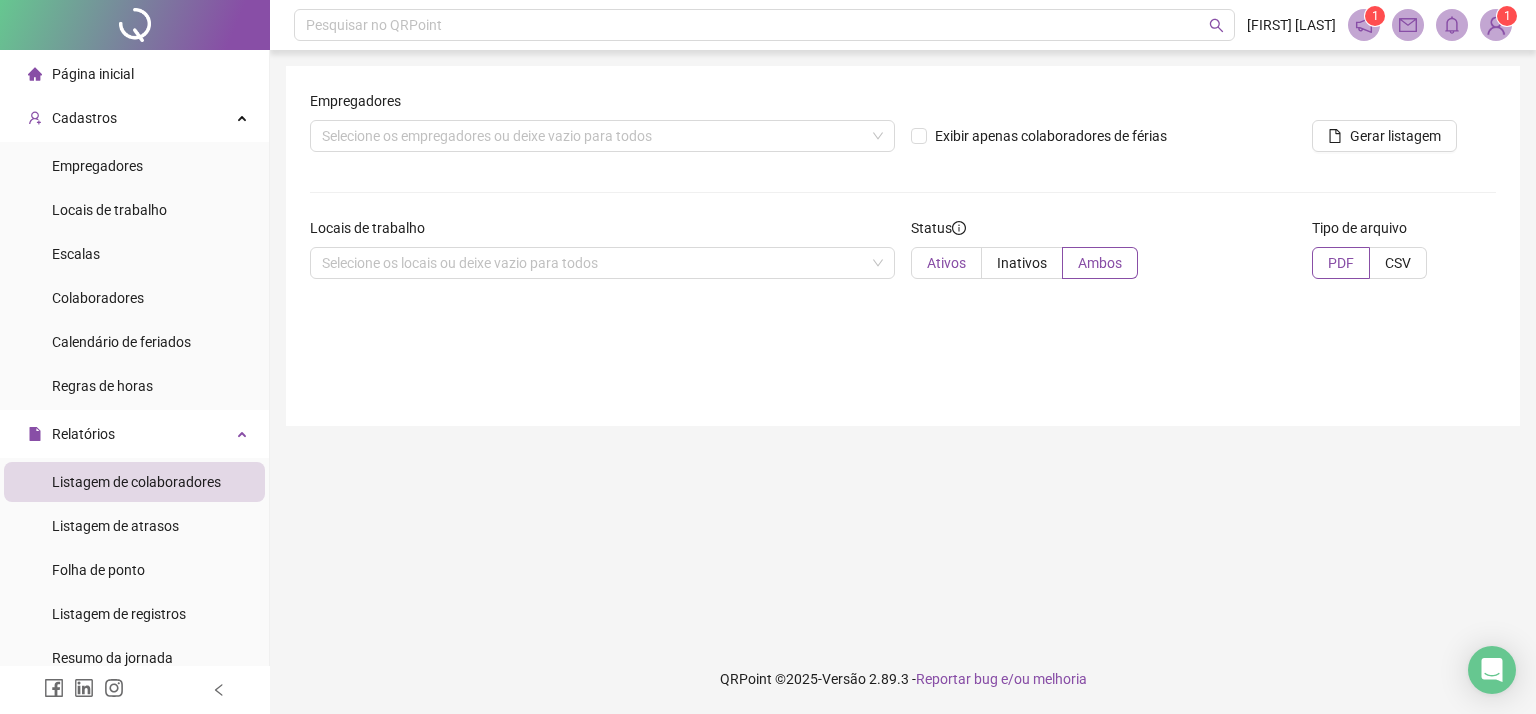 click on "Ativos" at bounding box center [946, 263] 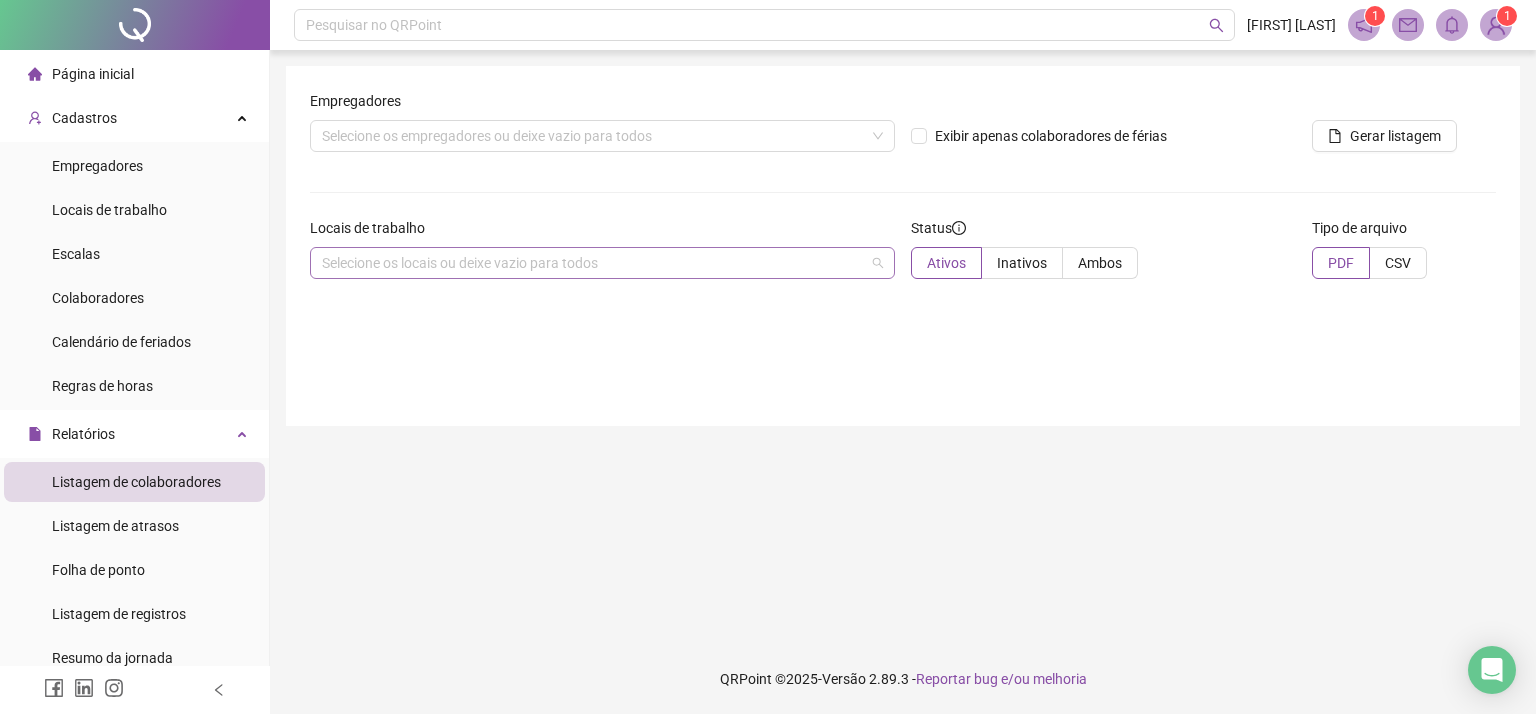 click on "Selecione os locais ou deixe vazio para todos" at bounding box center [602, 263] 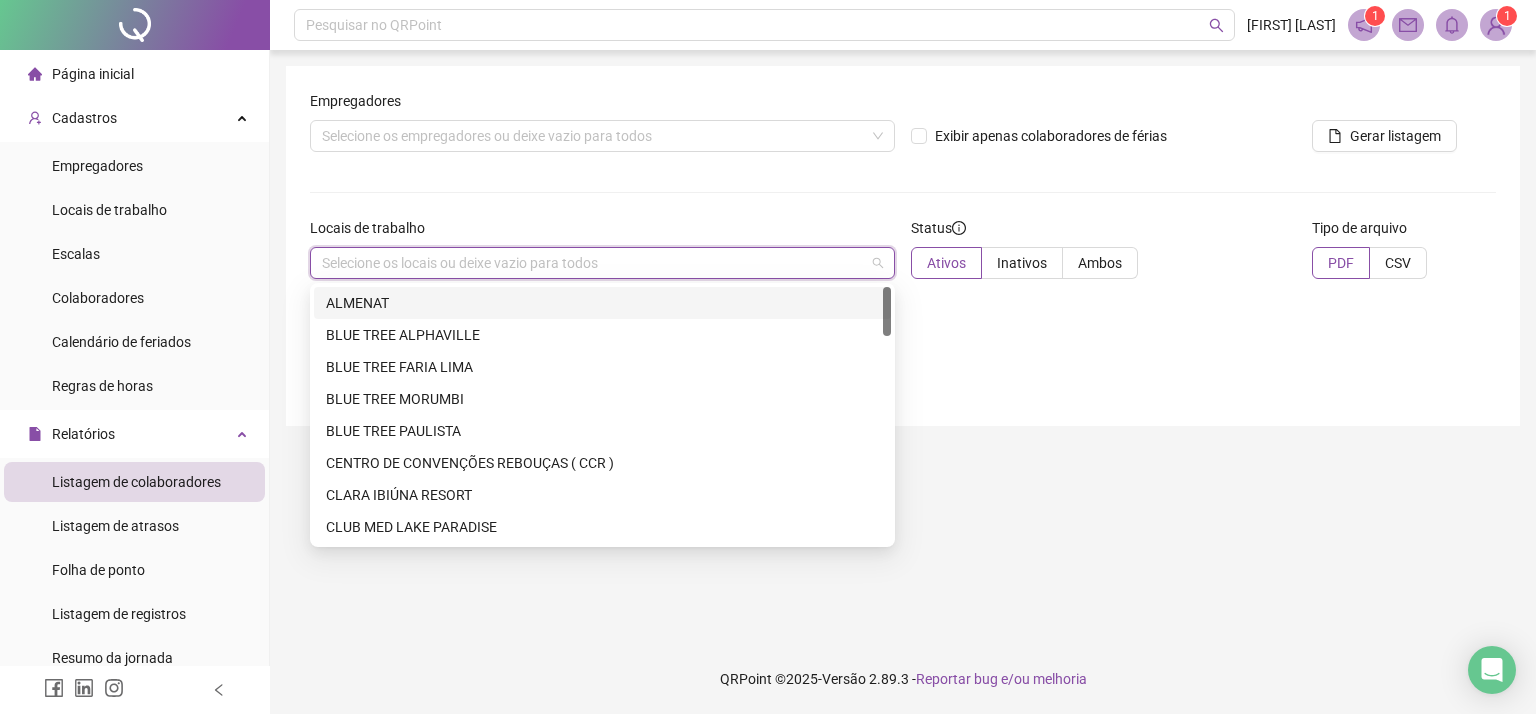 click on "Selecione os locais ou deixe vazio para todos" at bounding box center [602, 263] 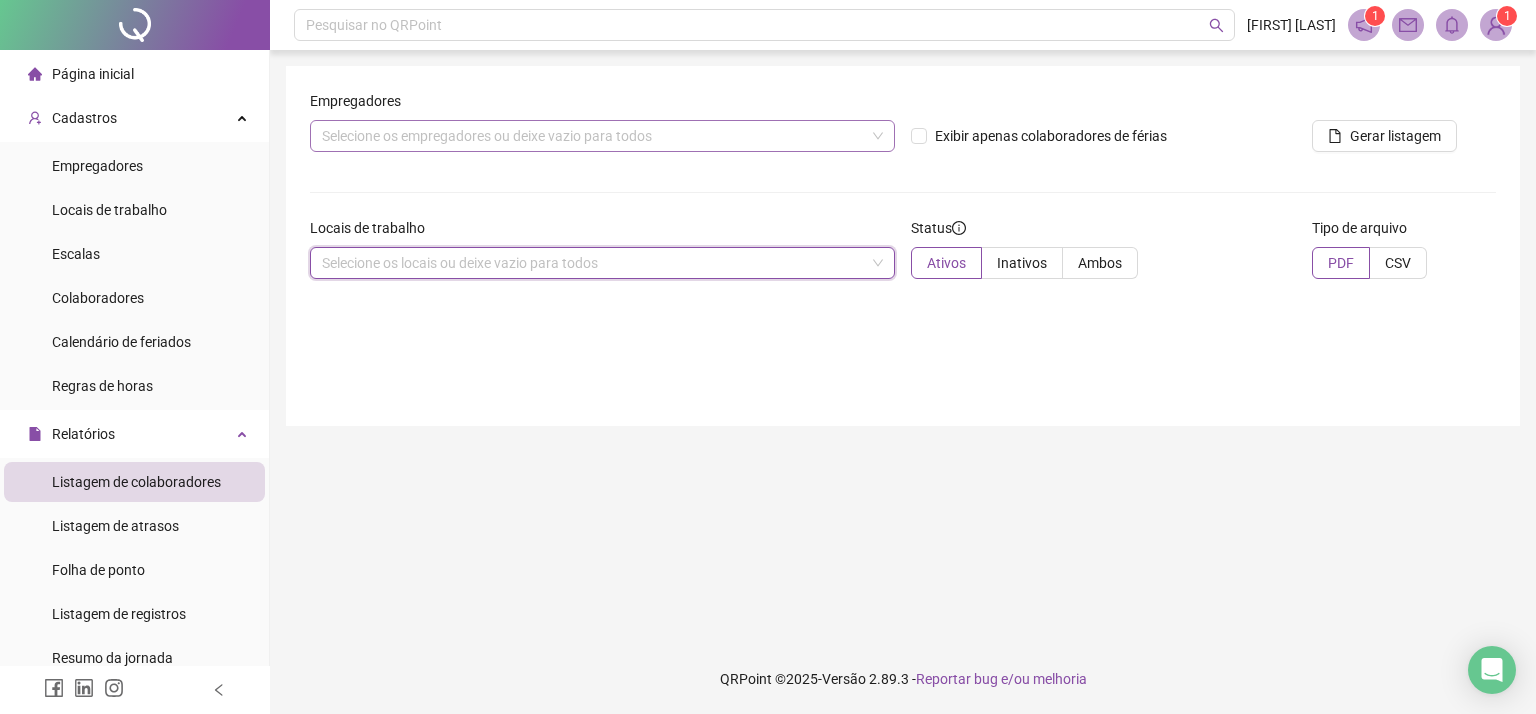 click on "Selecione os empregadores ou deixe vazio para todos" at bounding box center (602, 136) 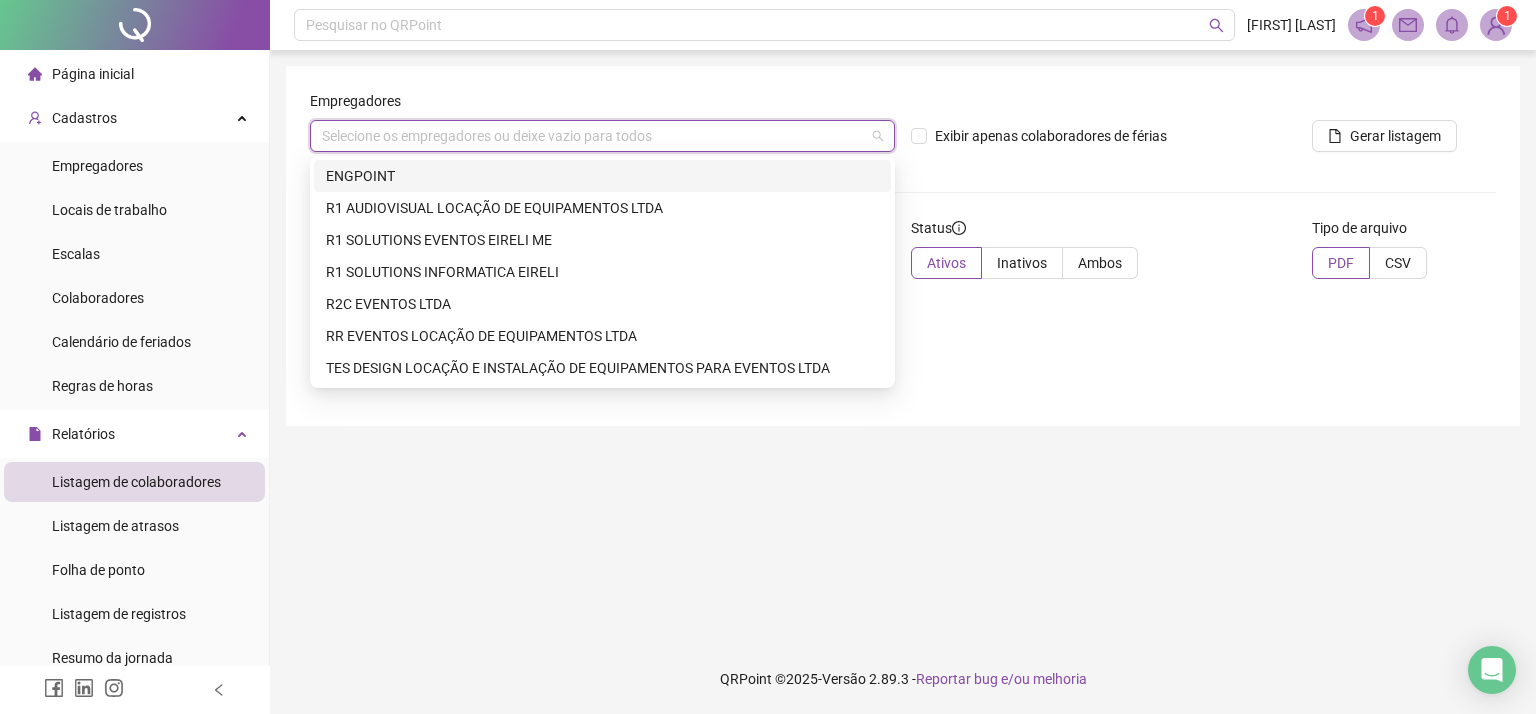 click on "ENGPOINT" at bounding box center [602, 176] 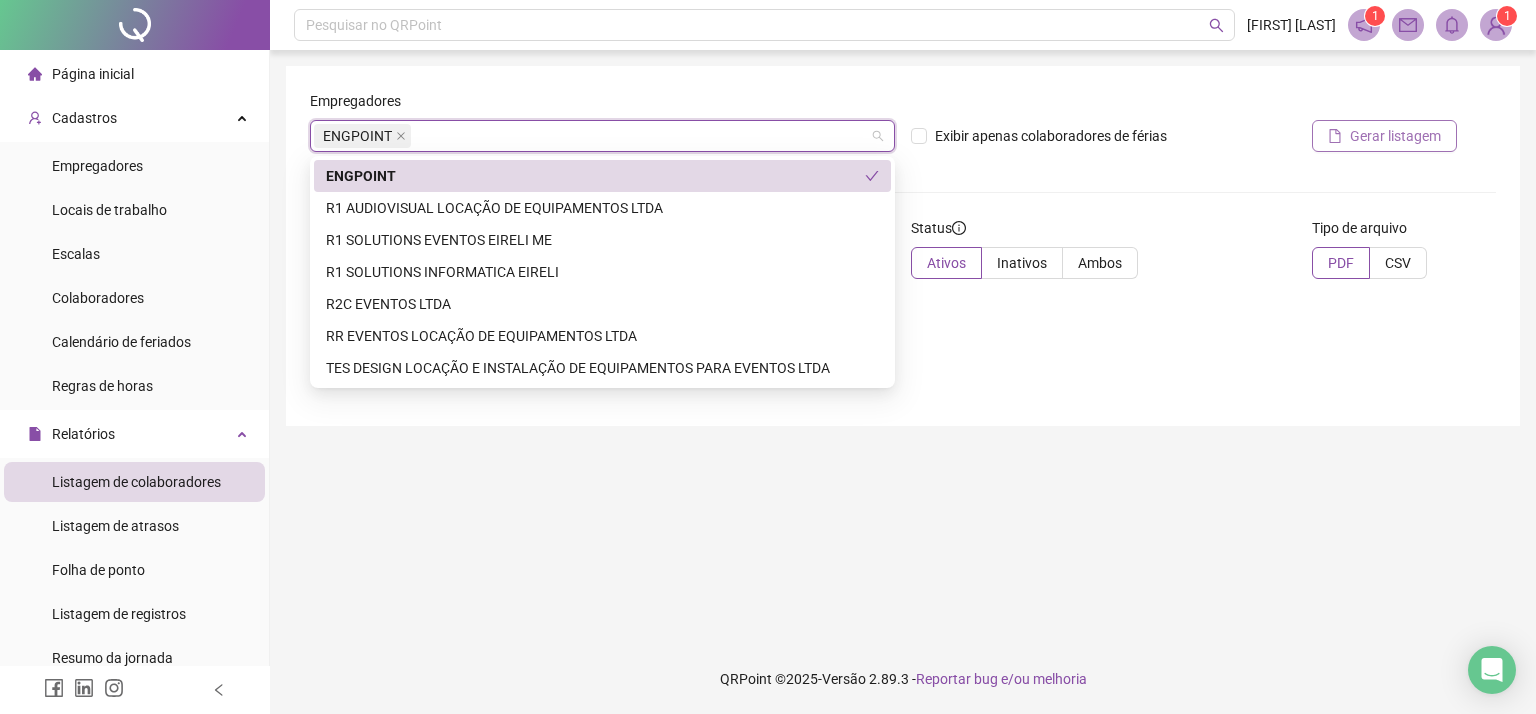 click on "Gerar listagem" at bounding box center [1395, 136] 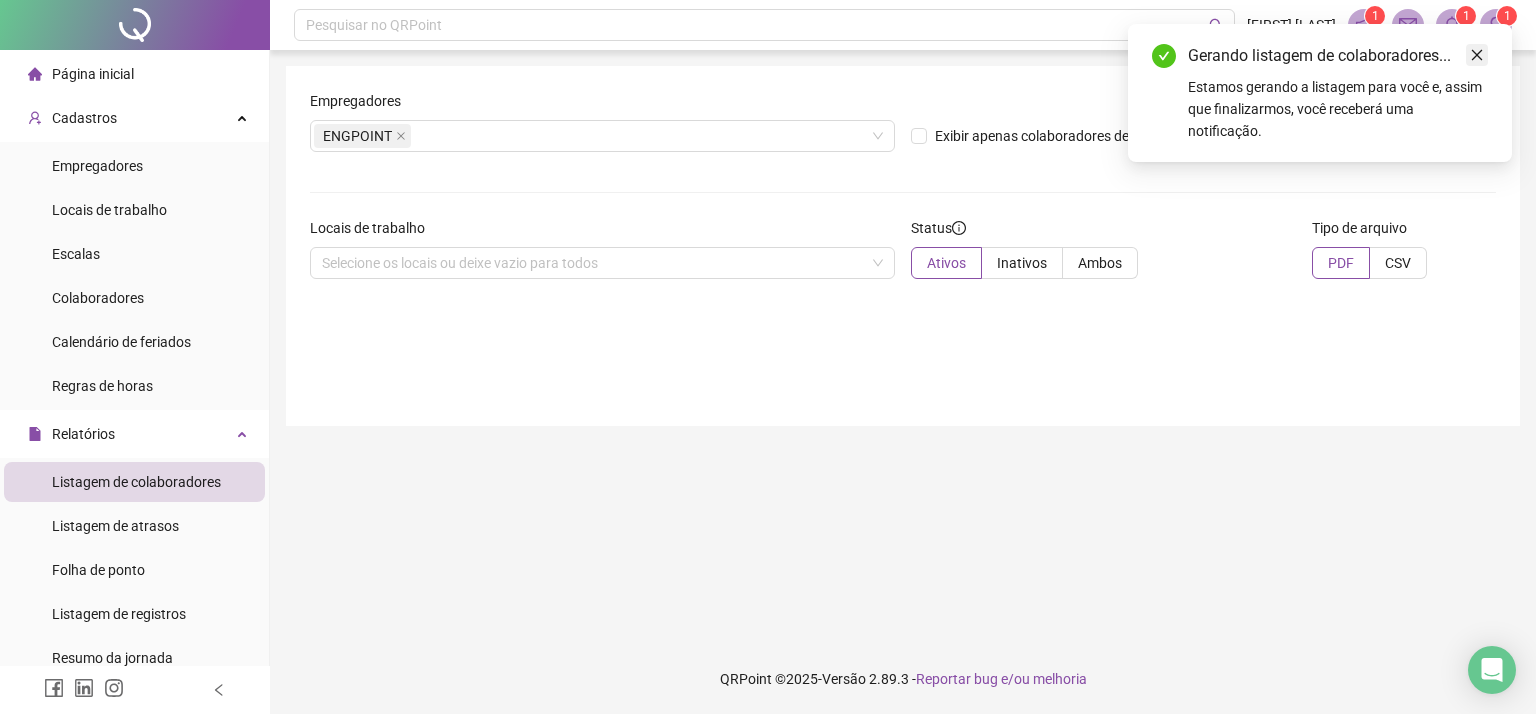 click 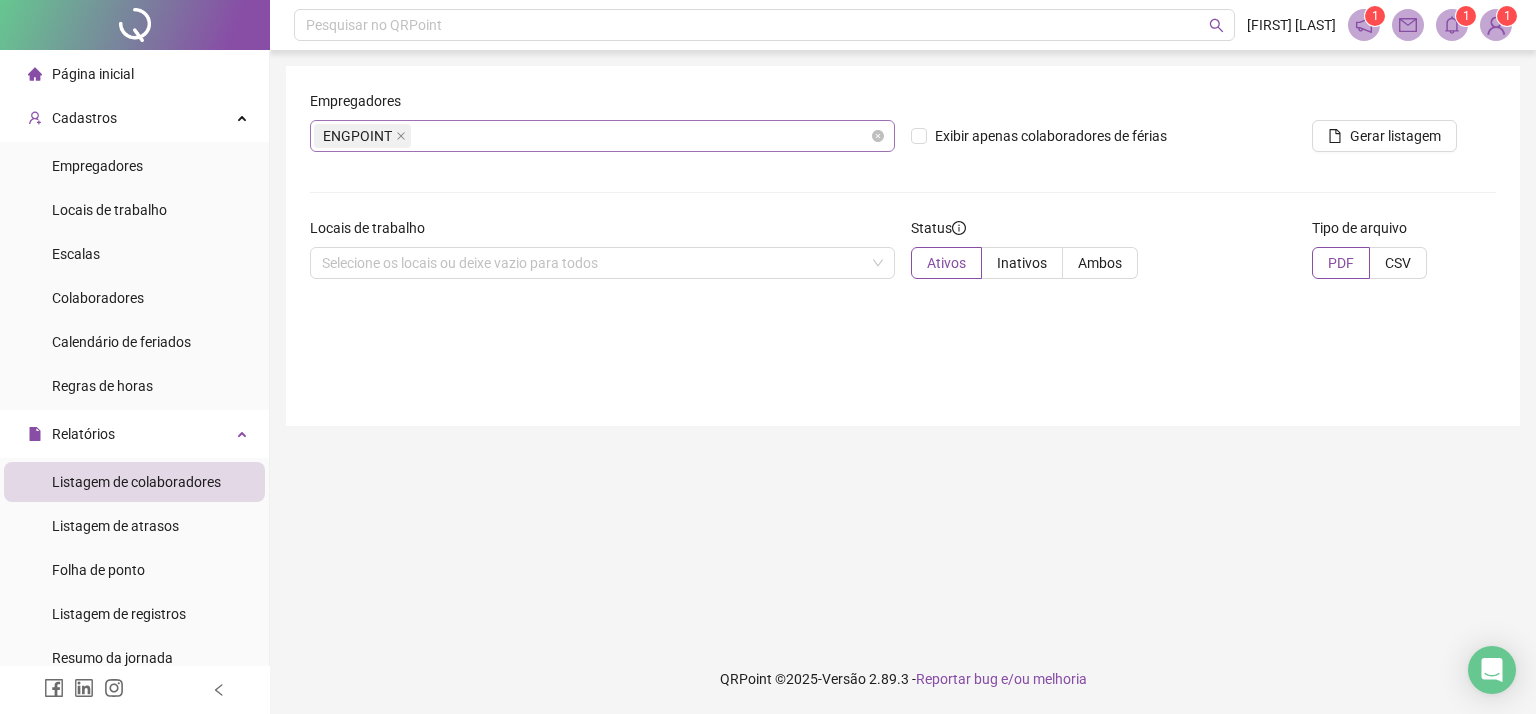 click on "ENGPOINT" at bounding box center [602, 136] 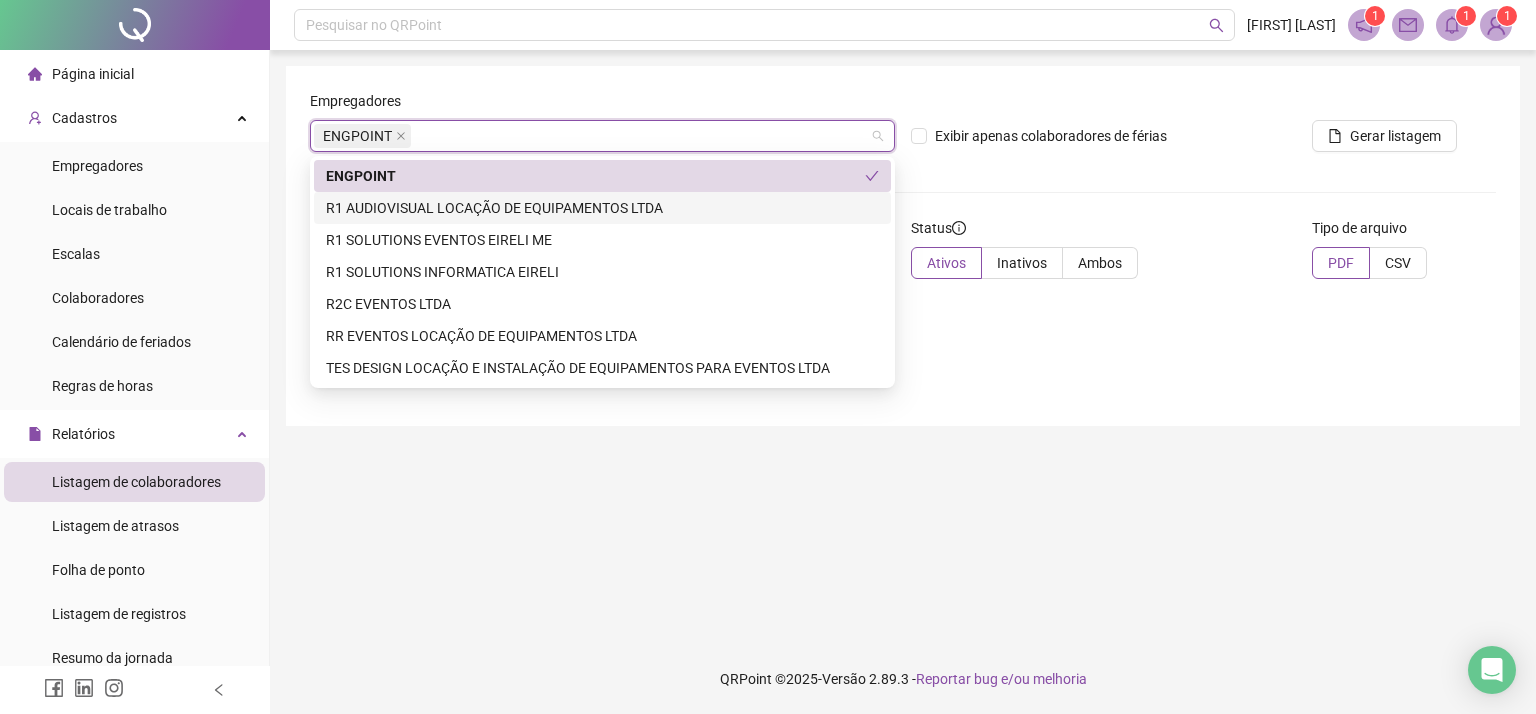 click on "R1 AUDIOVISUAL LOCAÇÃO DE EQUIPAMENTOS LTDA" at bounding box center [602, 208] 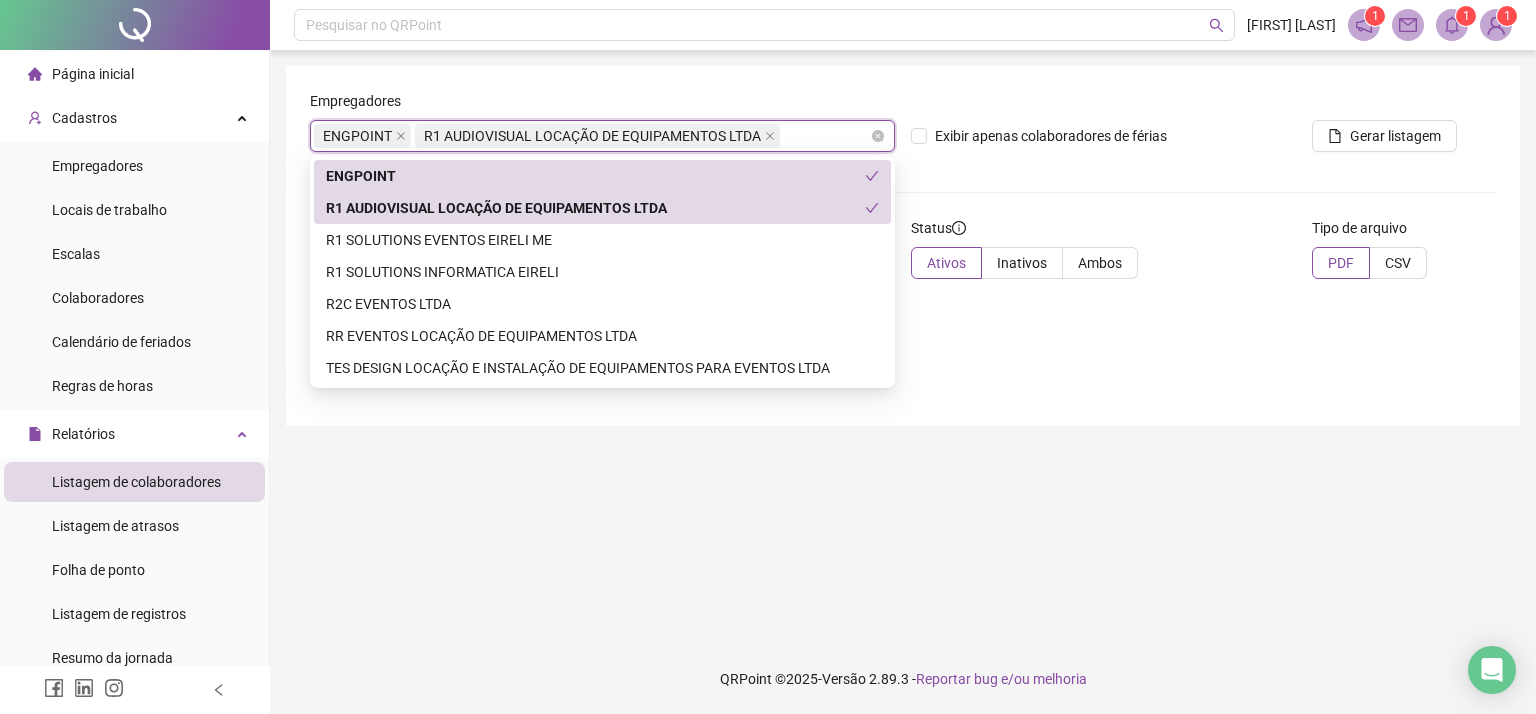 click on "ENGPOINT R1 AUDIOVISUAL LOCAÇÃO DE EQUIPAMENTOS LTDA" at bounding box center (602, 136) 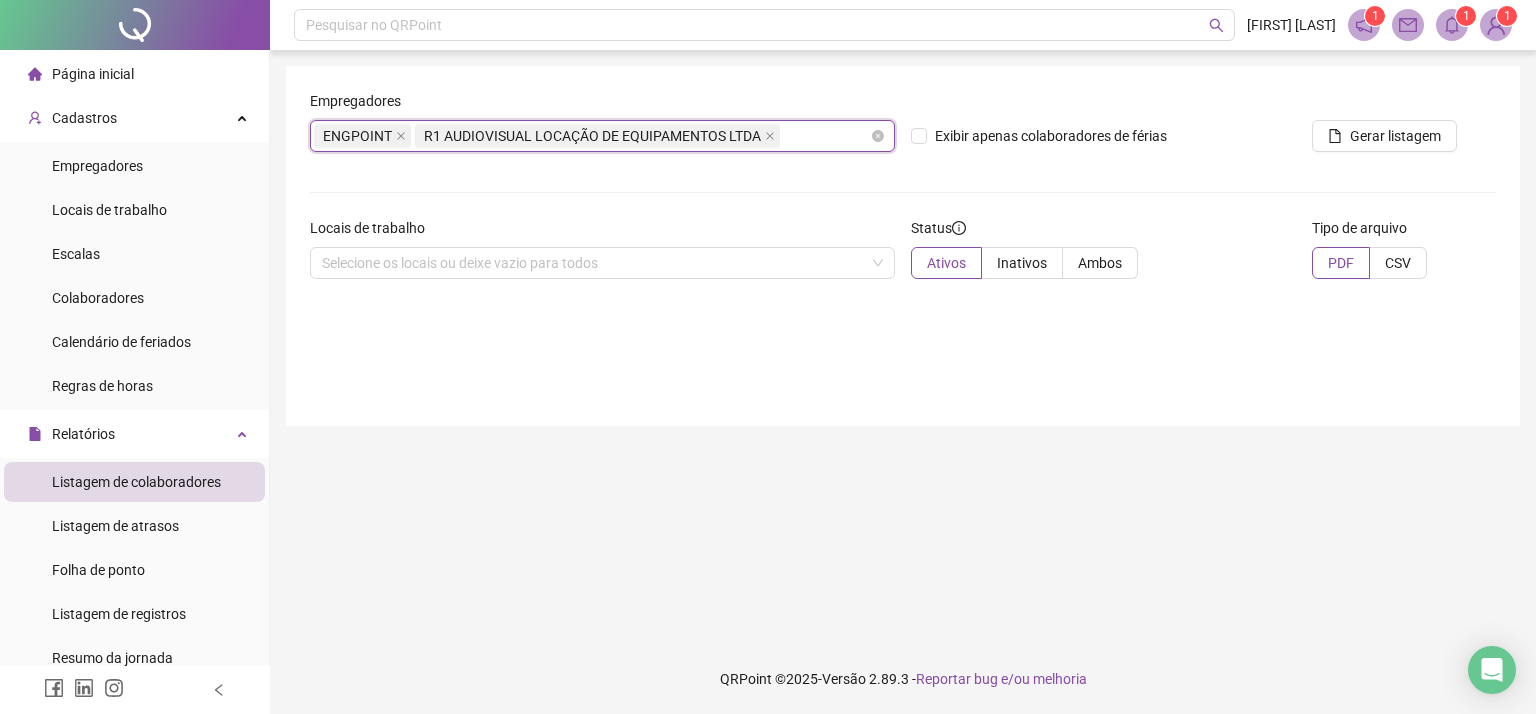 click on "ENGPOINT R1 AUDIOVISUAL LOCAÇÃO DE EQUIPAMENTOS LTDA" at bounding box center (602, 136) 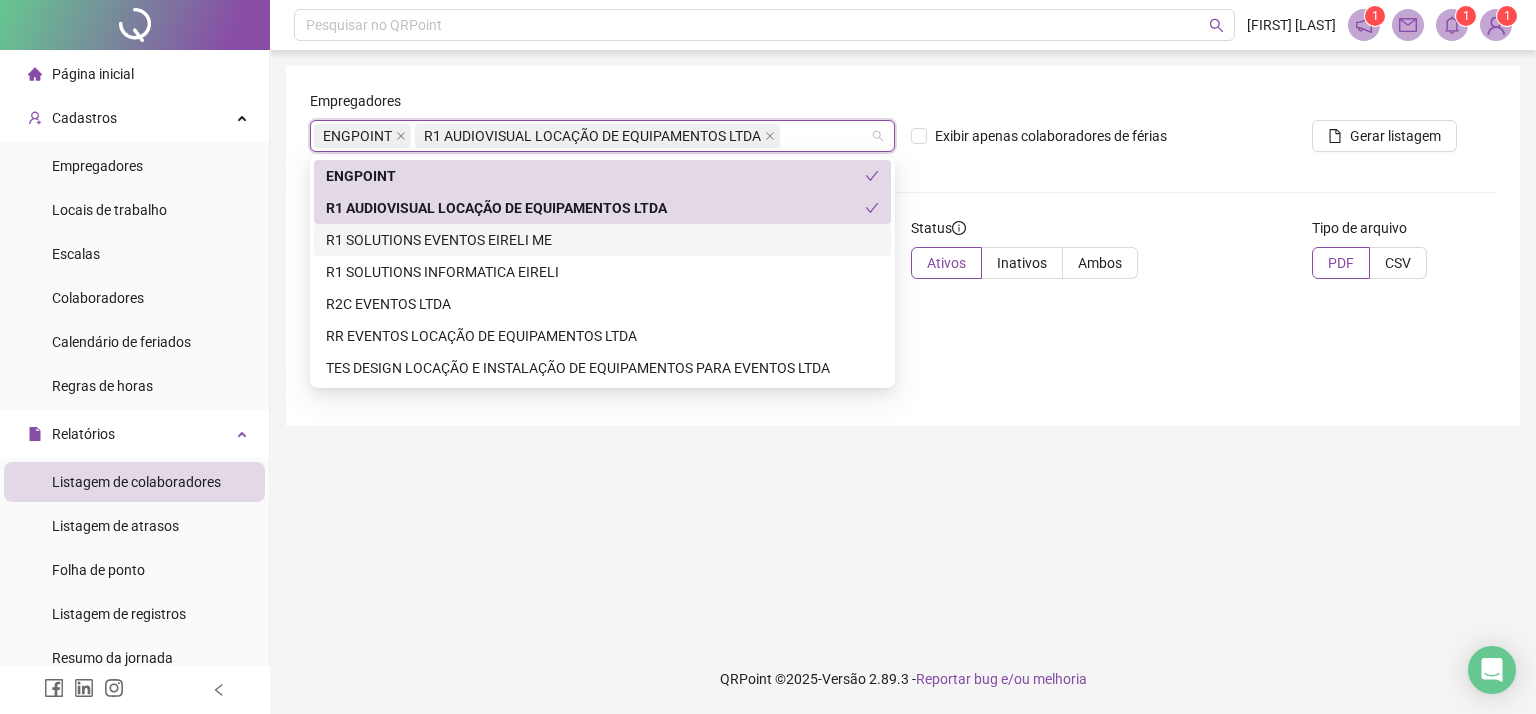 click on "R1 SOLUTIONS EVENTOS EIRELI ME" at bounding box center [602, 240] 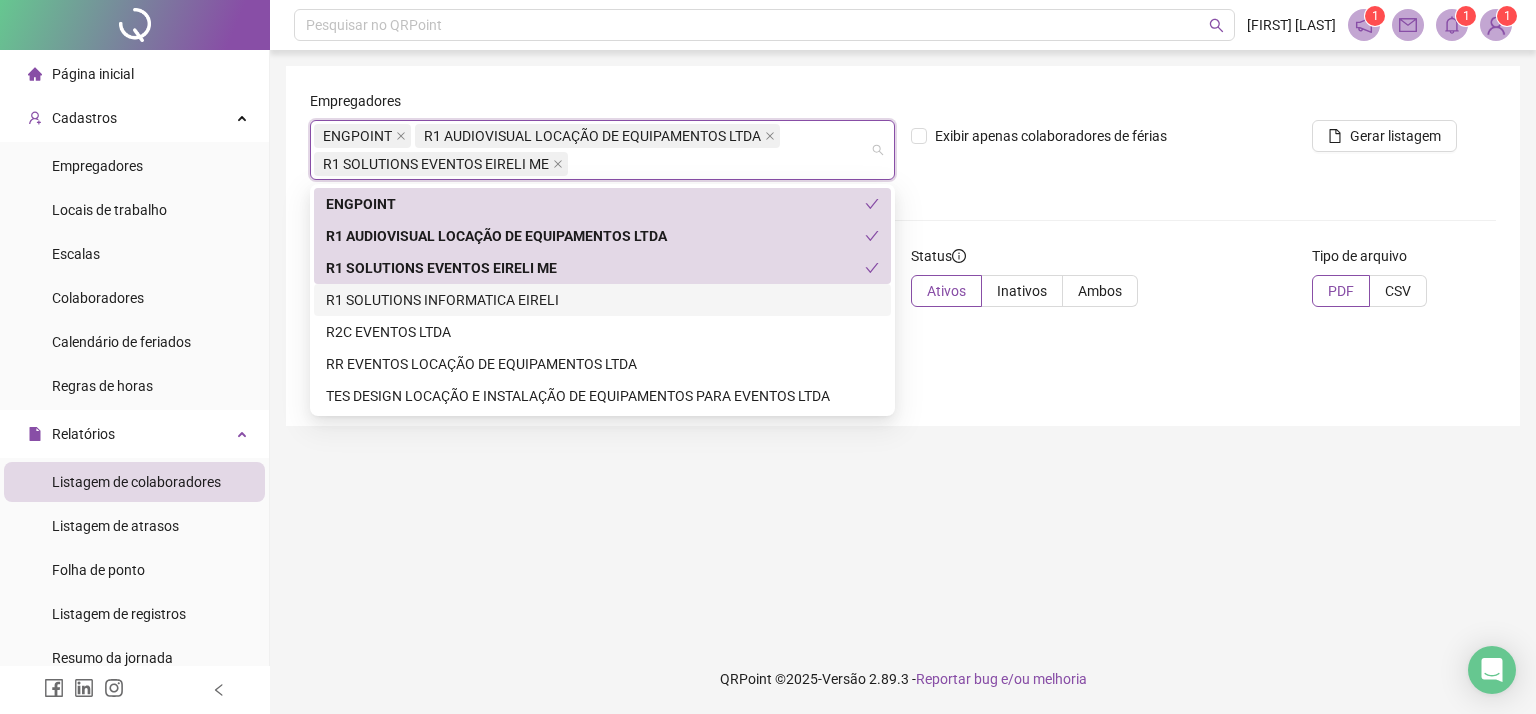 click on "R1 SOLUTIONS INFORMATICA EIRELI" at bounding box center (602, 300) 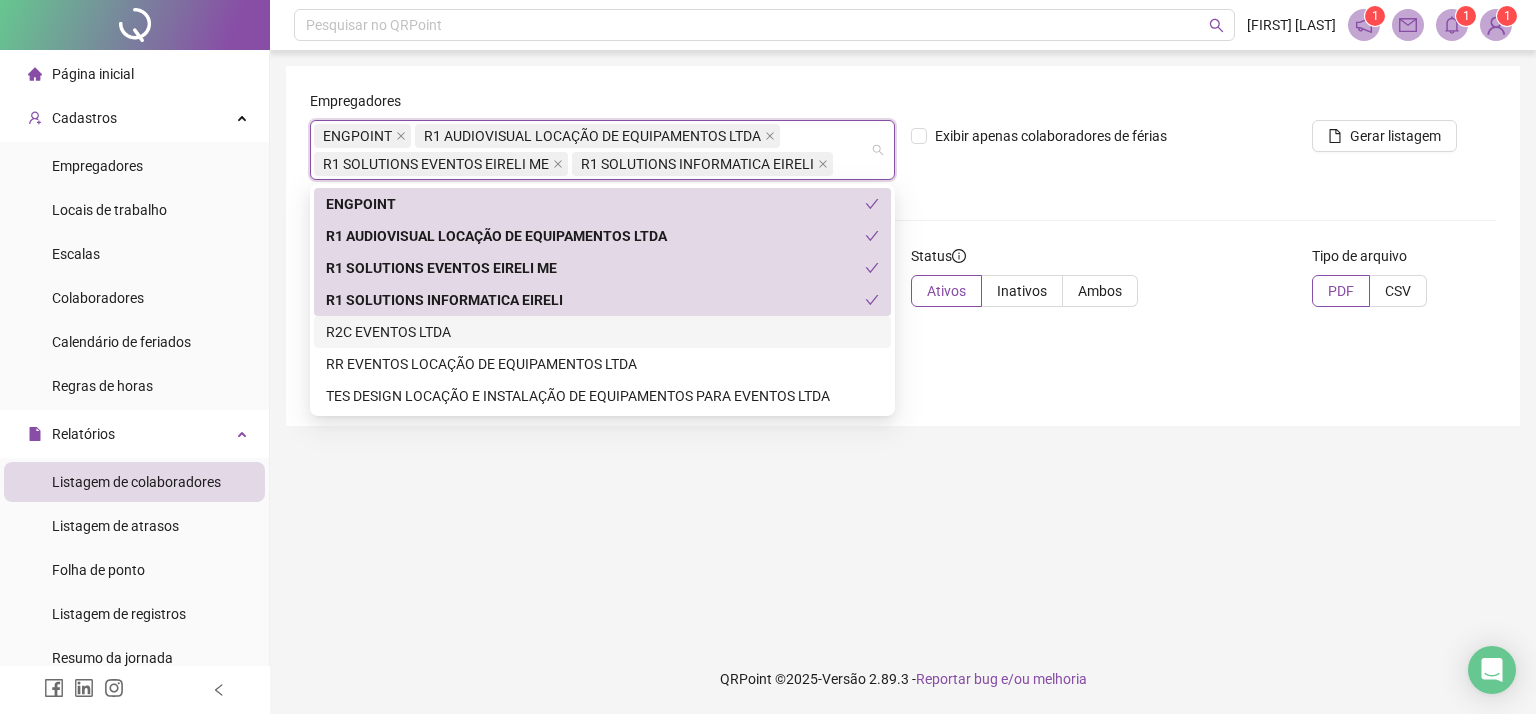 click on "R2C EVENTOS LTDA" at bounding box center (602, 332) 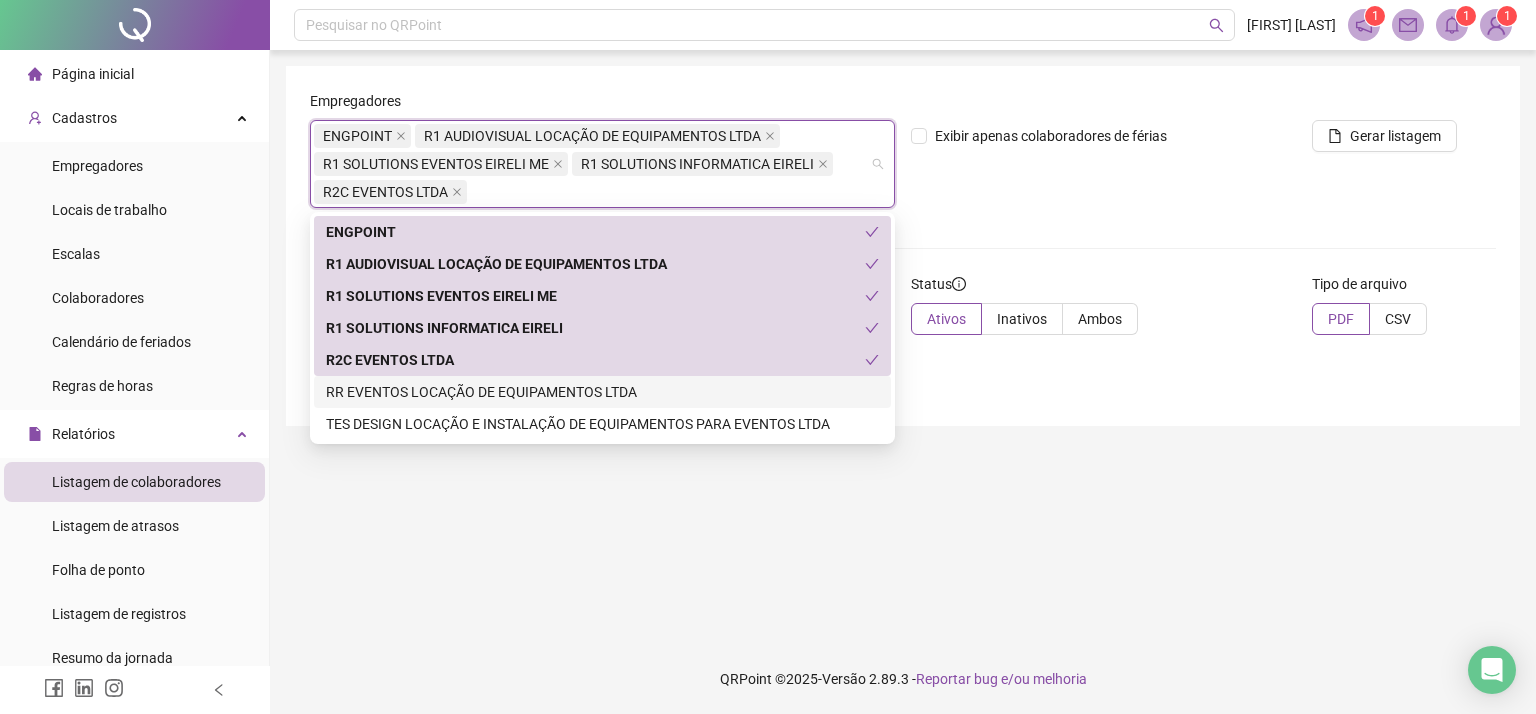 click on "RR EVENTOS LOCAÇÃO DE EQUIPAMENTOS LTDA" at bounding box center (602, 392) 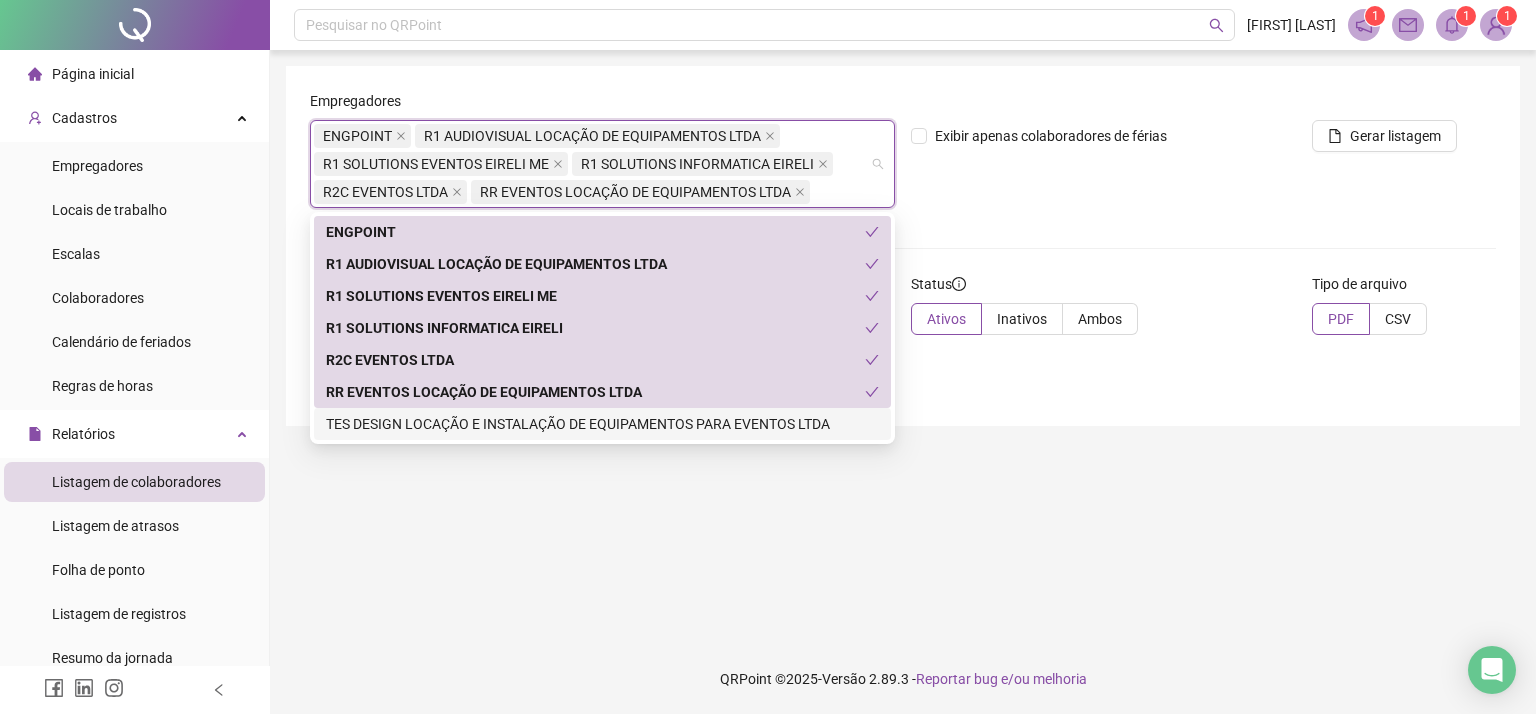 click on "TES DESIGN LOCAÇÃO E INSTALAÇÃO DE EQUIPAMENTOS PARA EVENTOS LTDA" at bounding box center [602, 424] 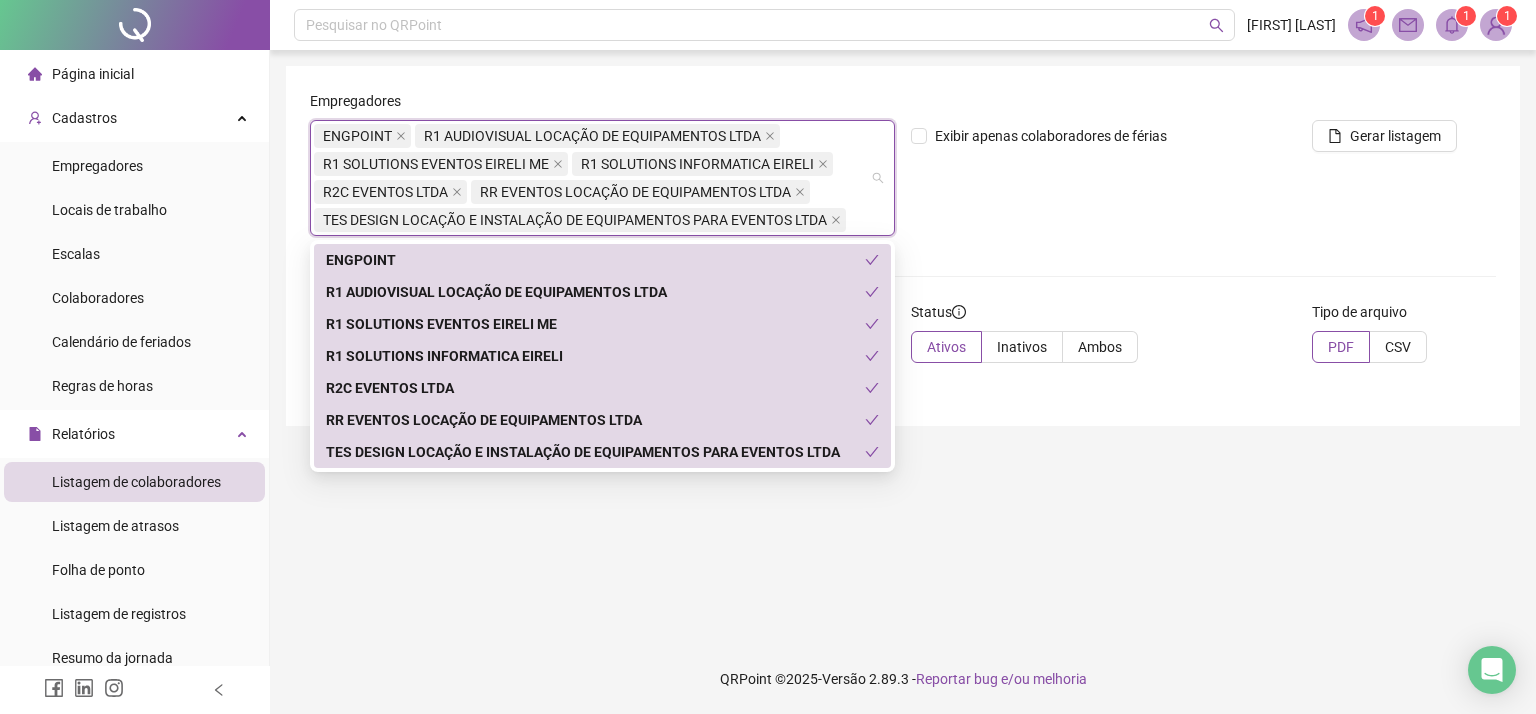 click on "Exibir apenas colaboradores de férias" at bounding box center [1103, 171] 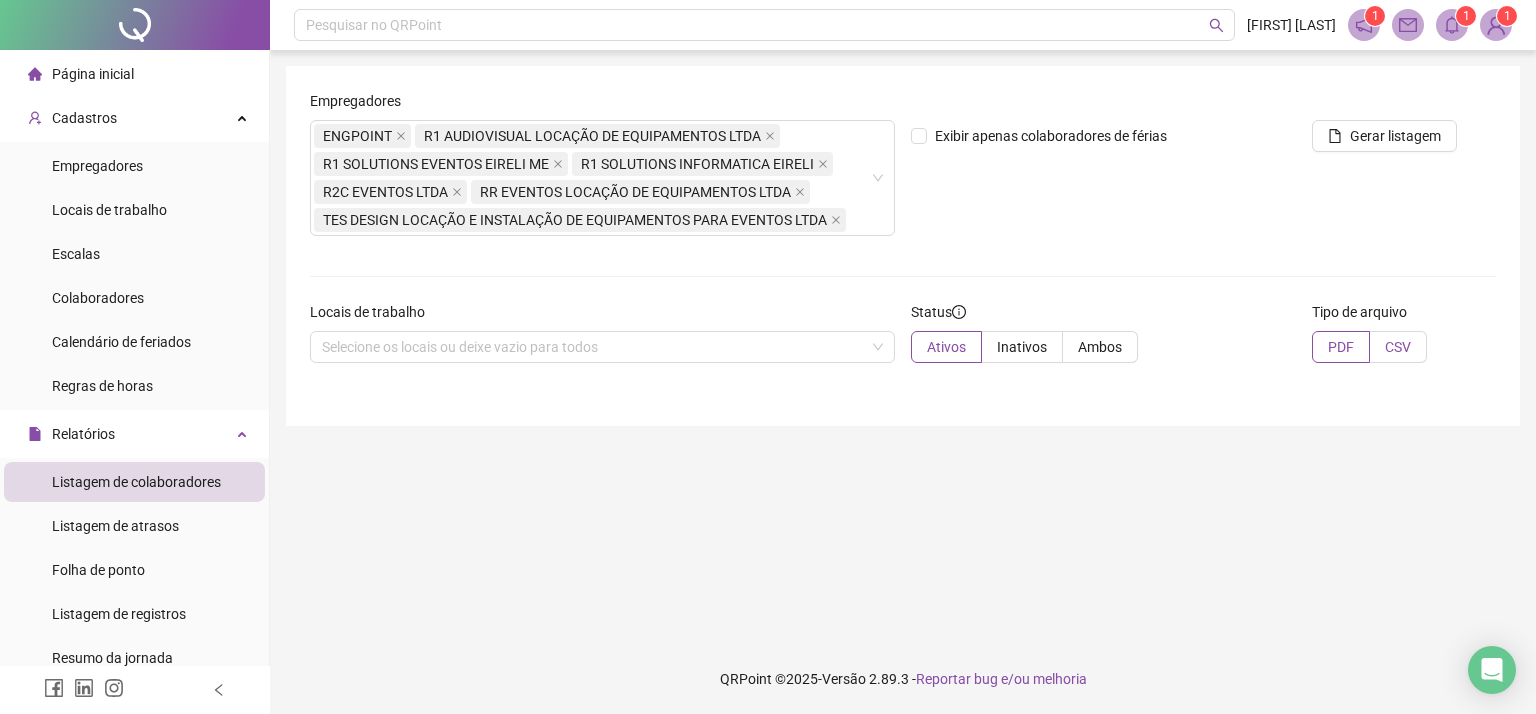 click on "CSV" at bounding box center [1398, 347] 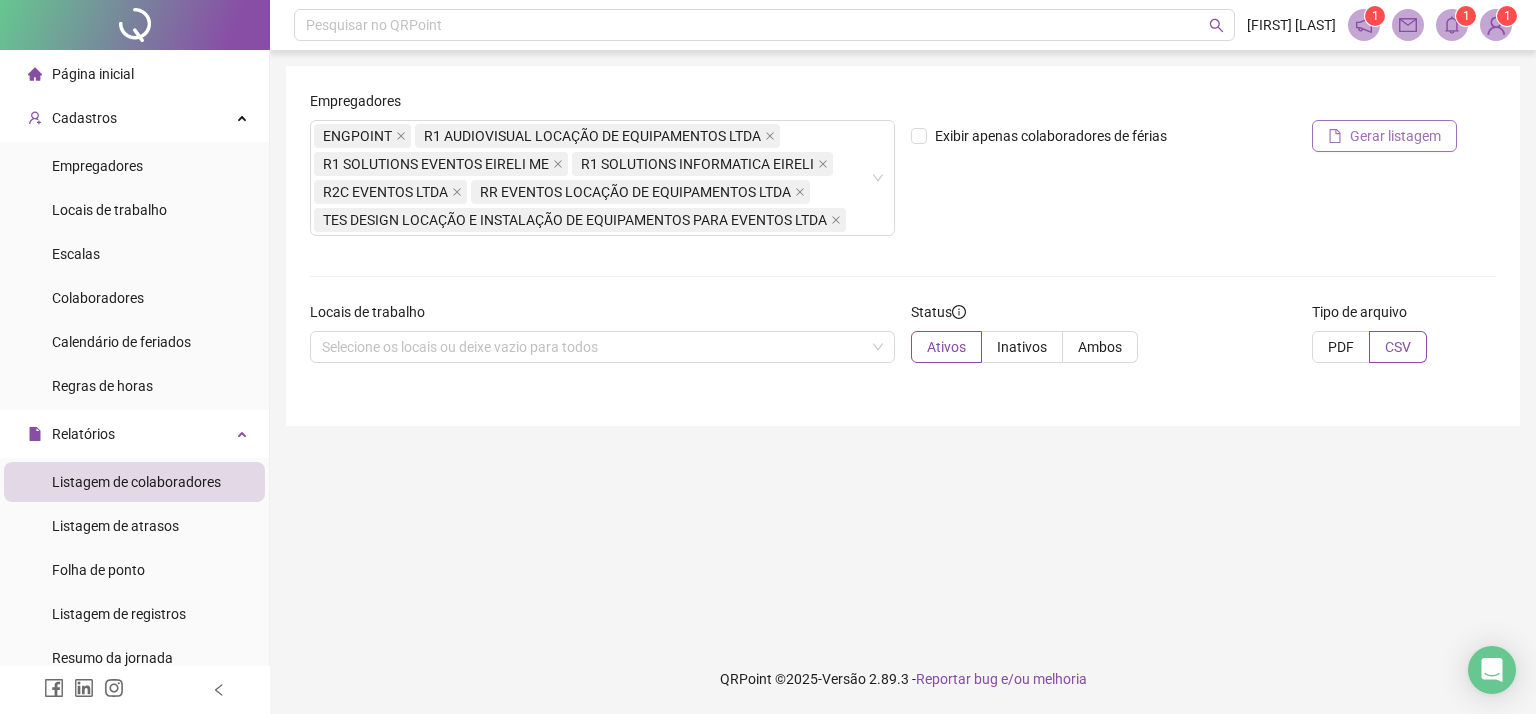 click on "Gerar listagem" at bounding box center (1395, 136) 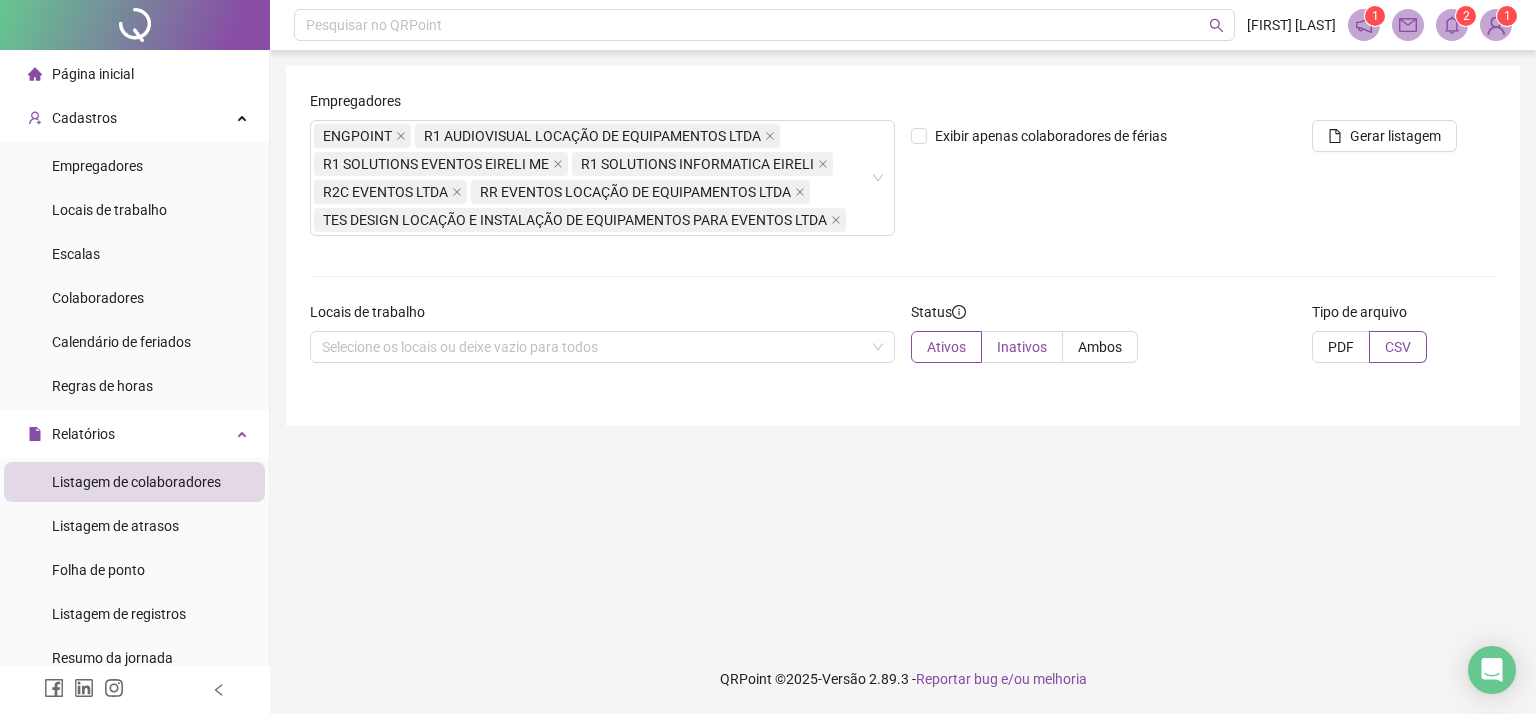 click on "Inativos" at bounding box center (1022, 347) 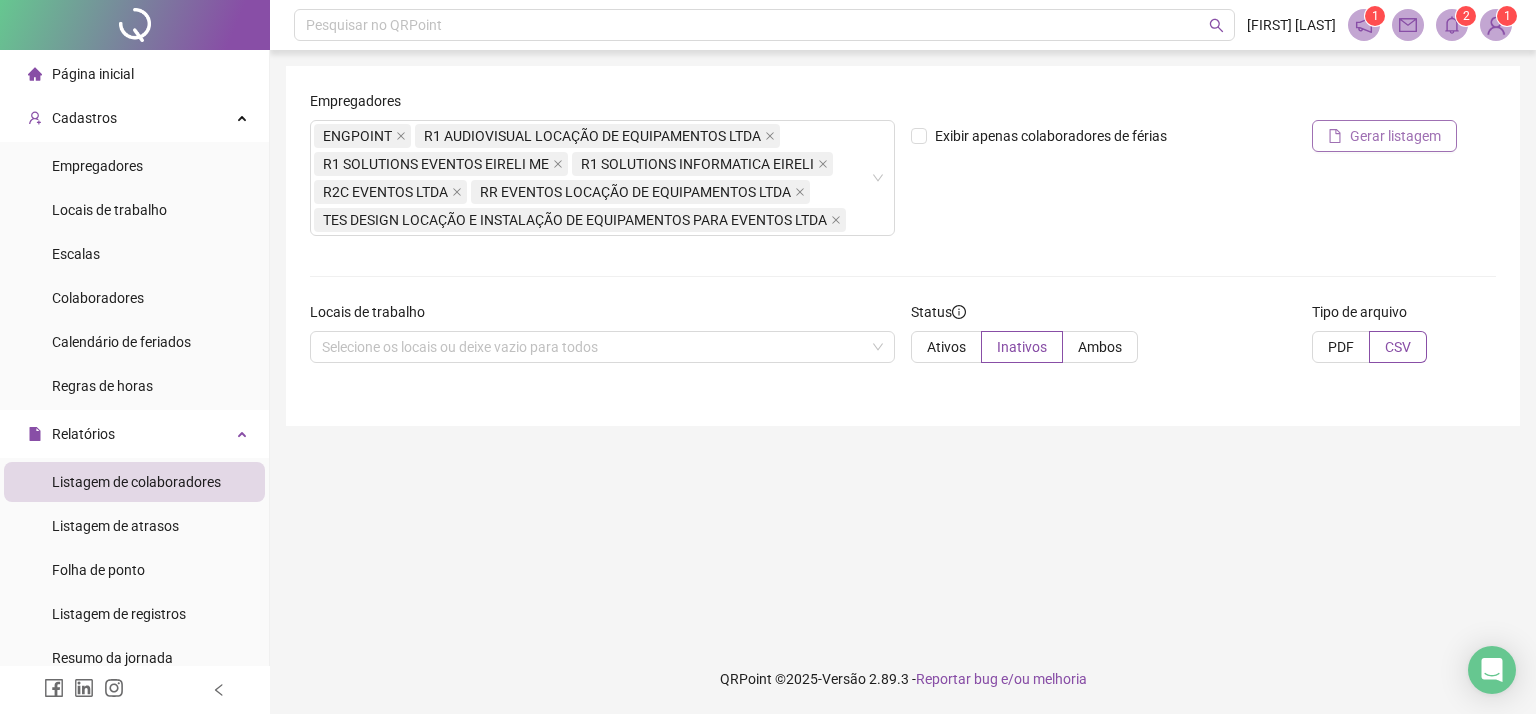 click on "Gerar listagem" at bounding box center (1395, 136) 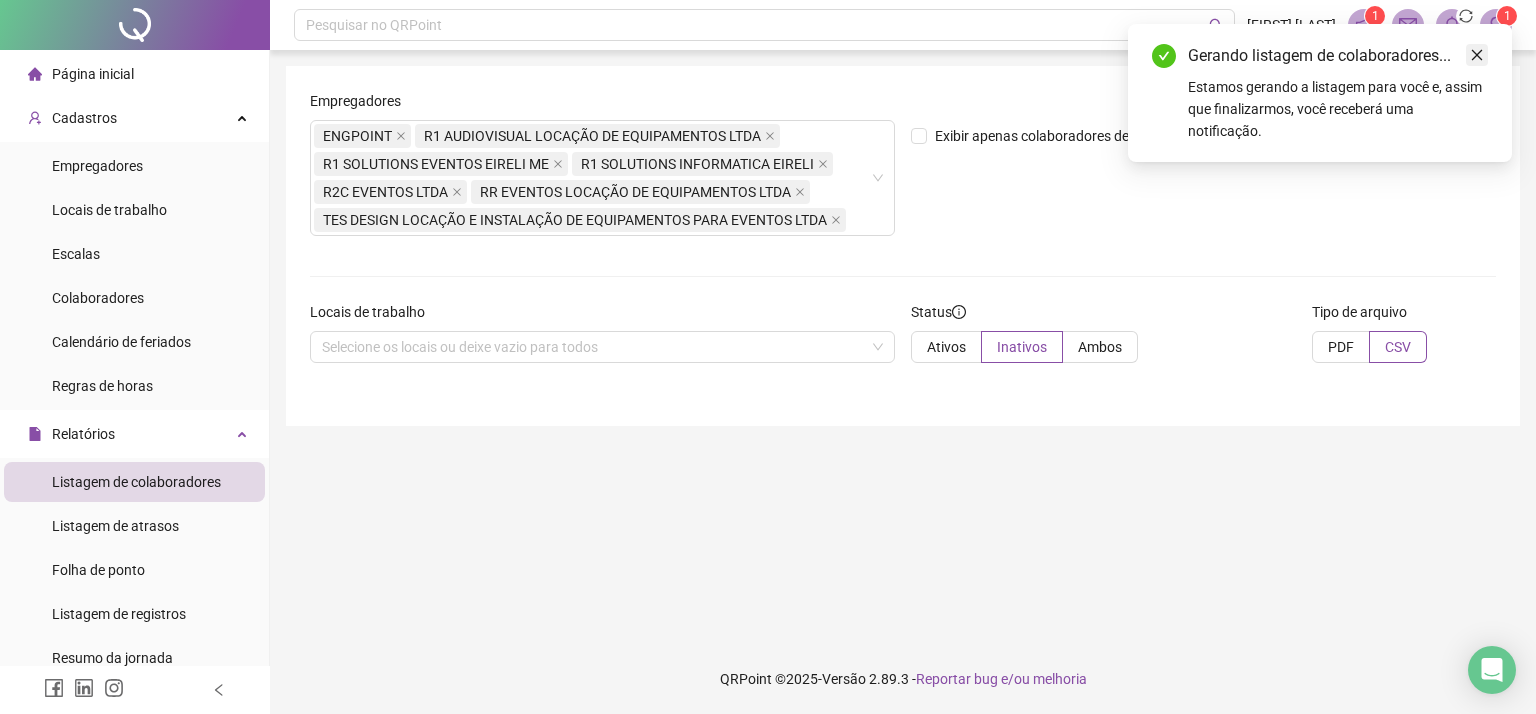 click 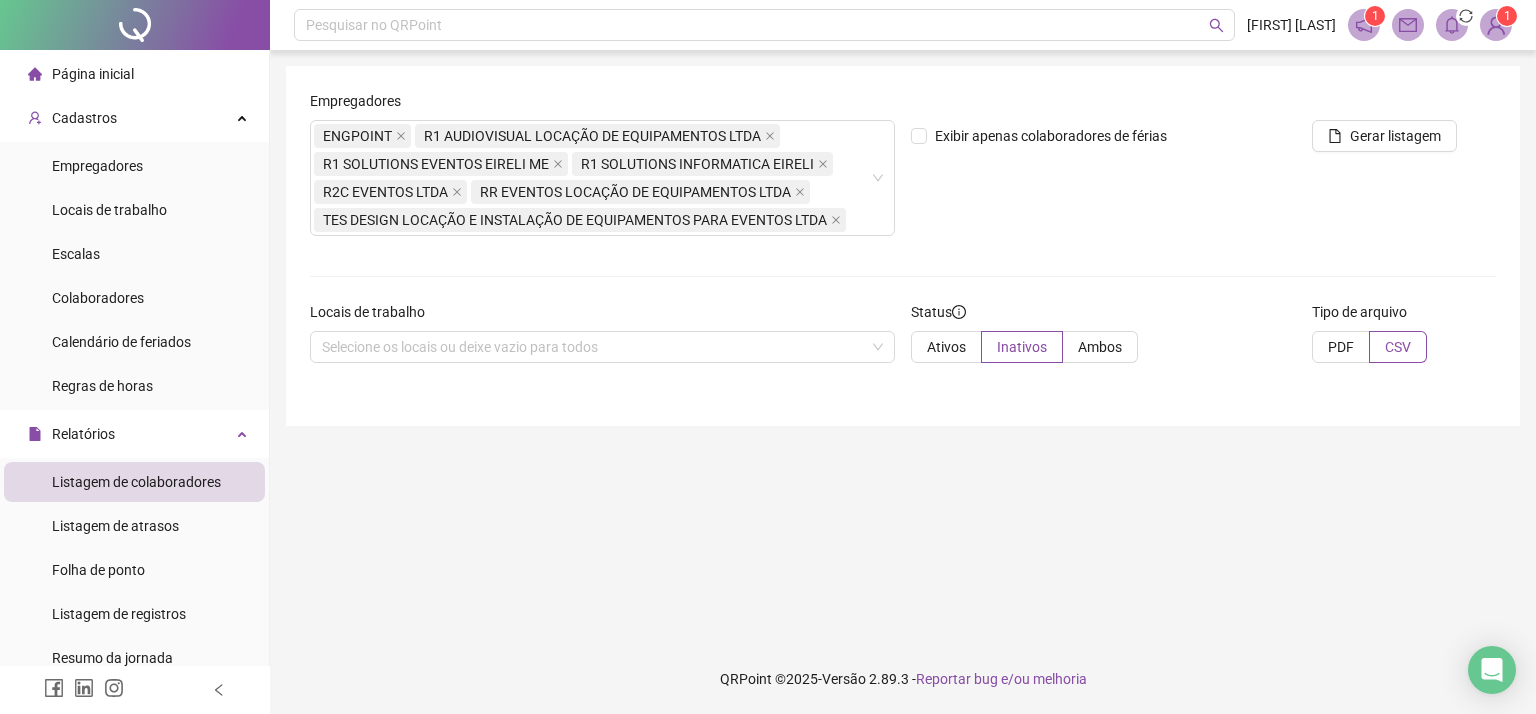 click 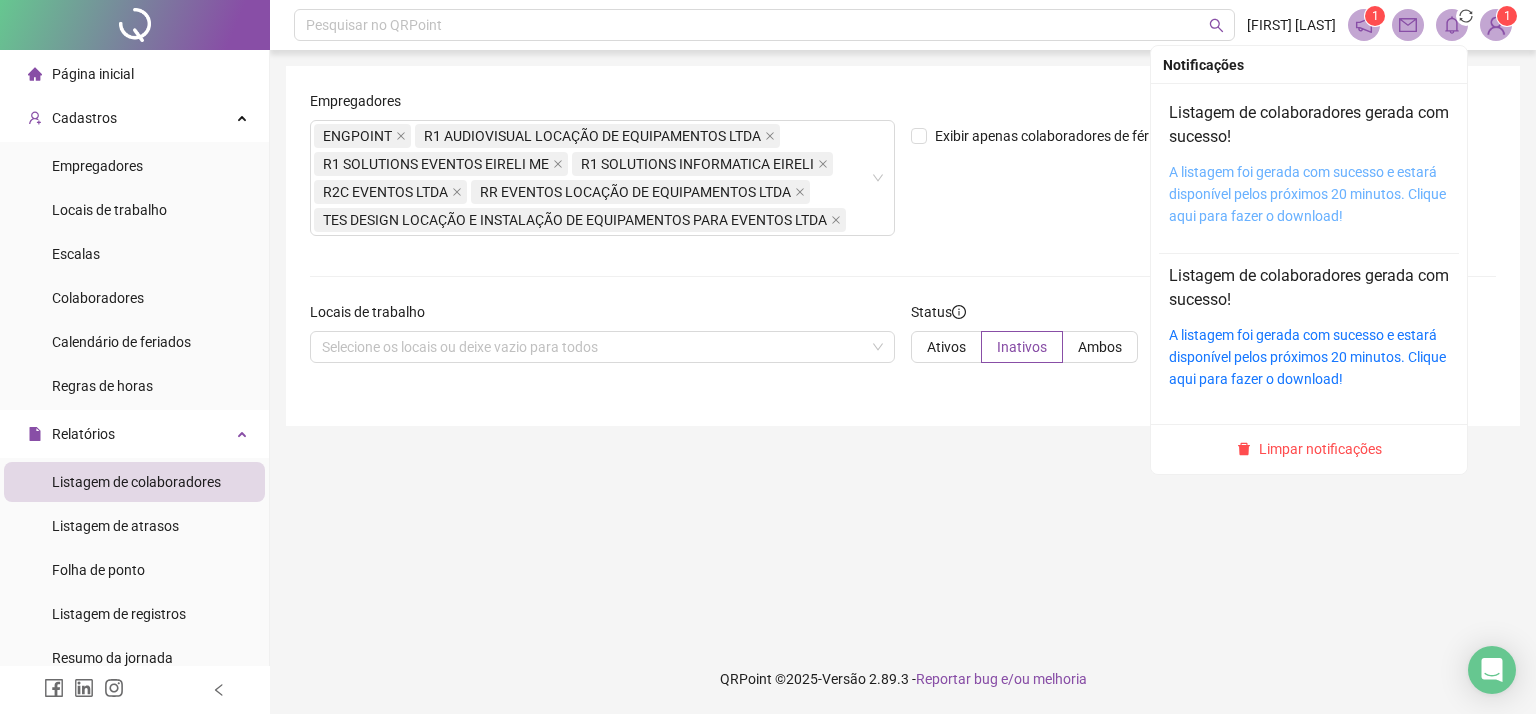 click on "A listagem foi gerada com sucesso e estará disponível pelos próximos 20 minutos.
Clique aqui para fazer o download!" at bounding box center [1307, 194] 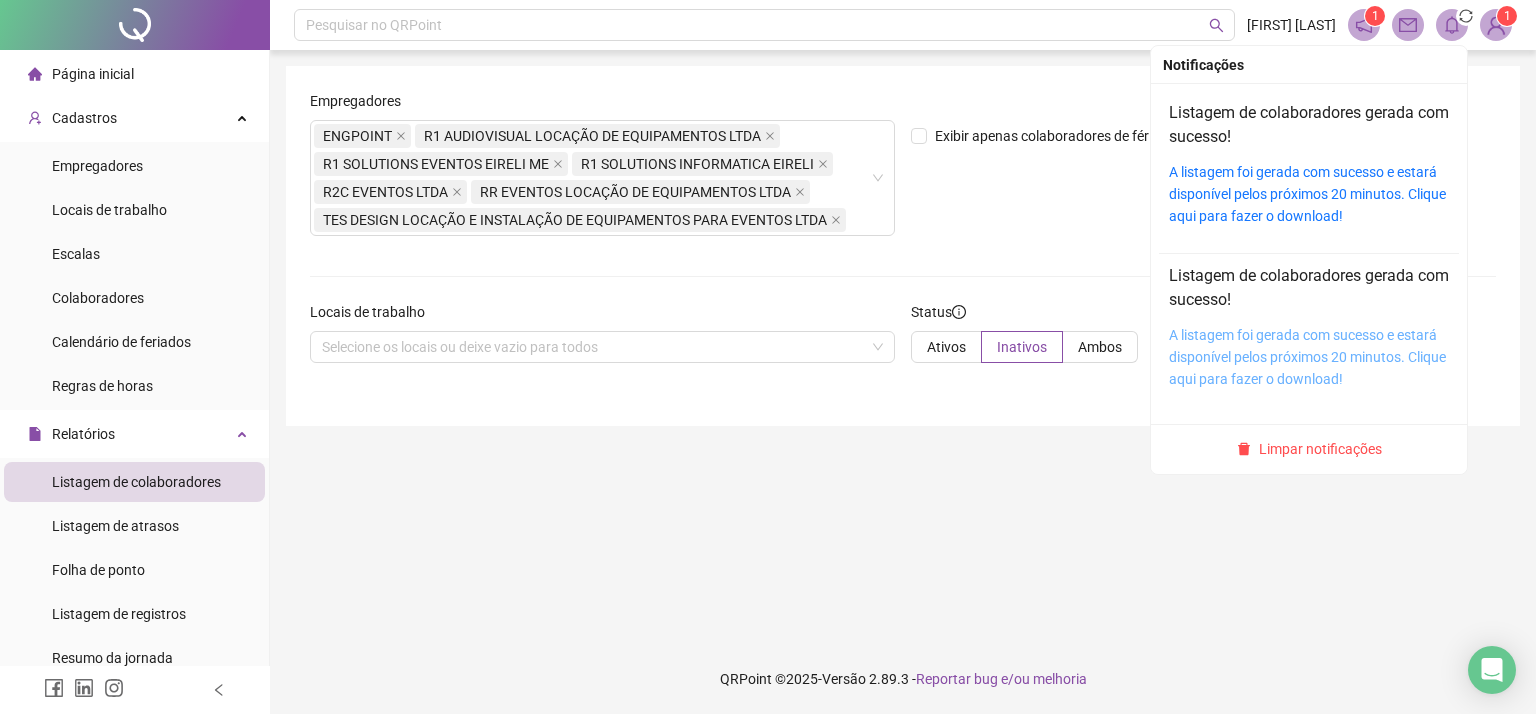 click on "A listagem foi gerada com sucesso e estará disponível pelos próximos 20 minutos.
Clique aqui para fazer o download!" at bounding box center (1307, 357) 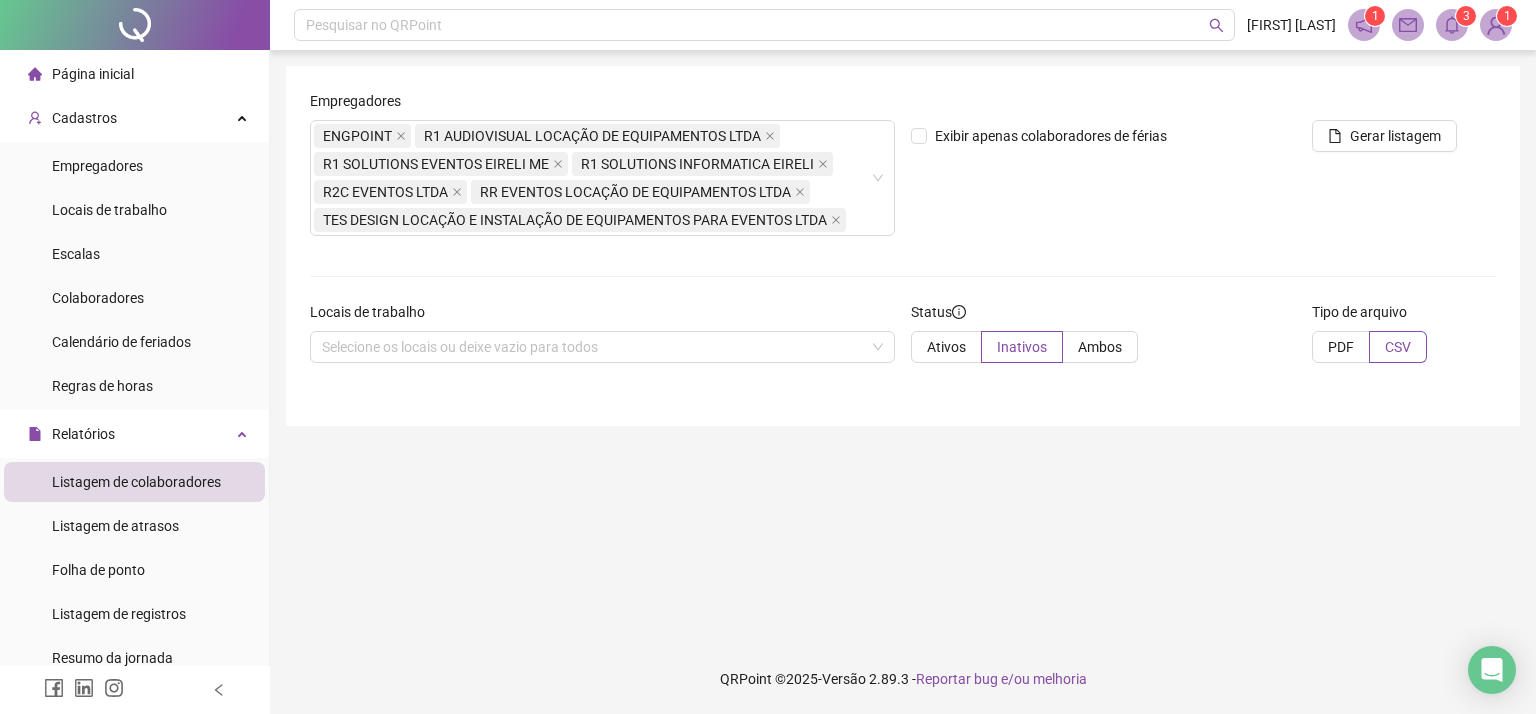 click 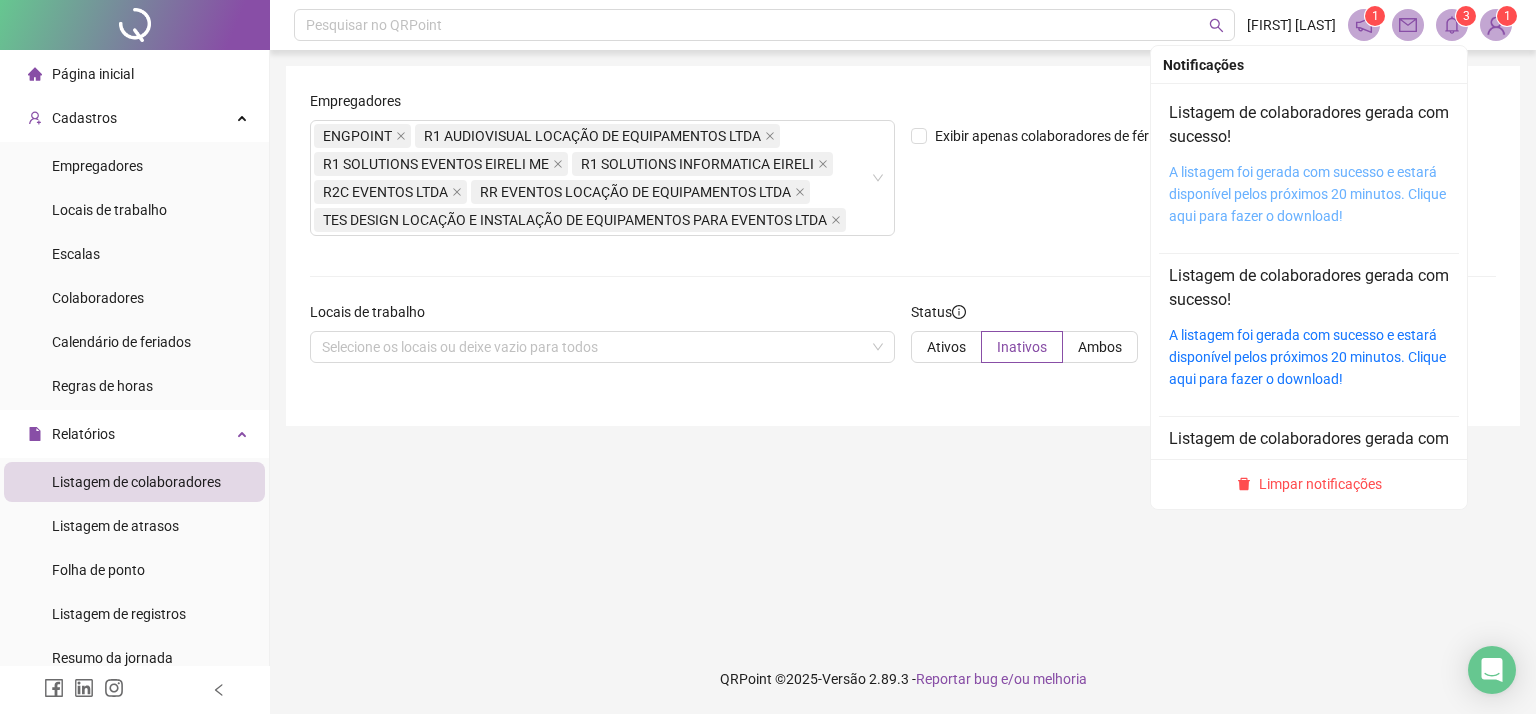 click on "A listagem foi gerada com sucesso e estará disponível pelos próximos 20 minutos.
Clique aqui para fazer o download!" at bounding box center [1307, 194] 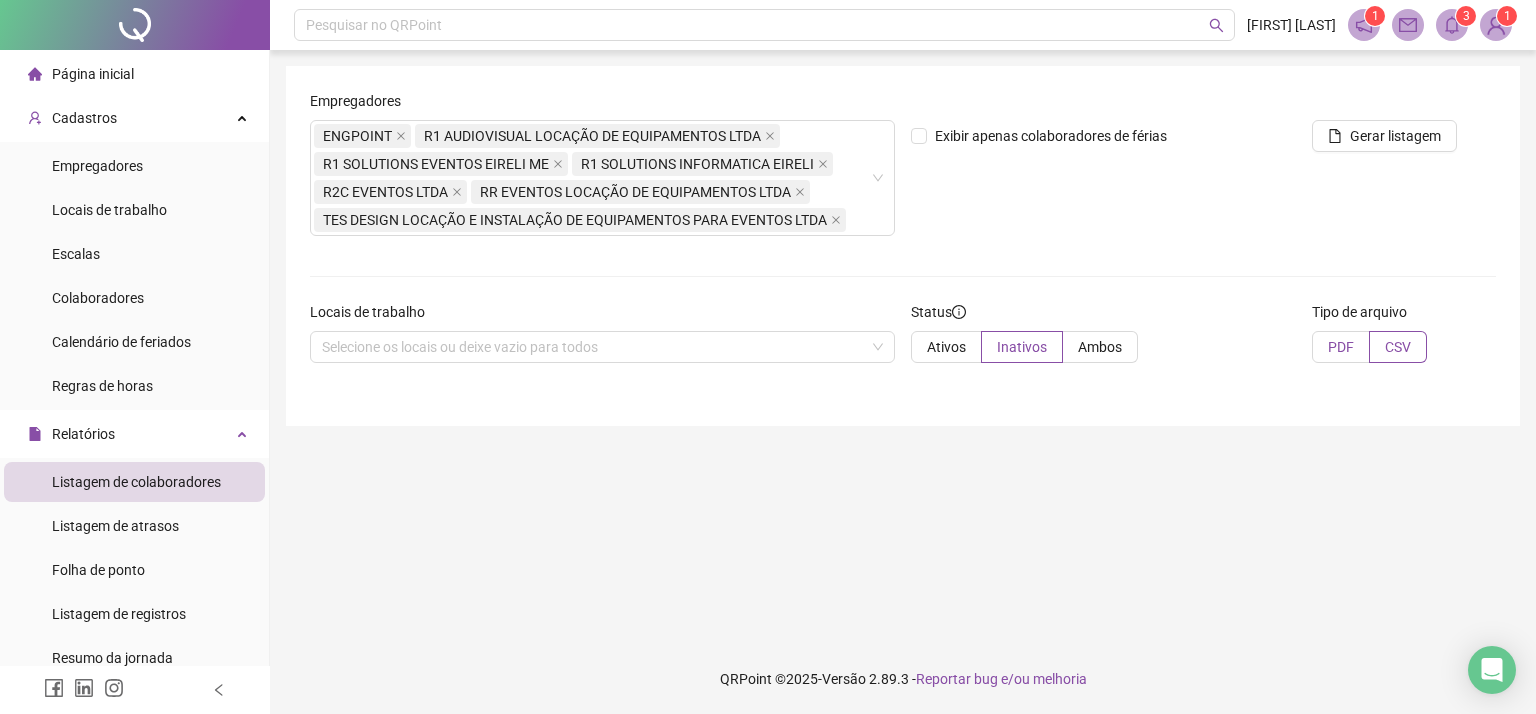 click on "PDF" at bounding box center (1341, 347) 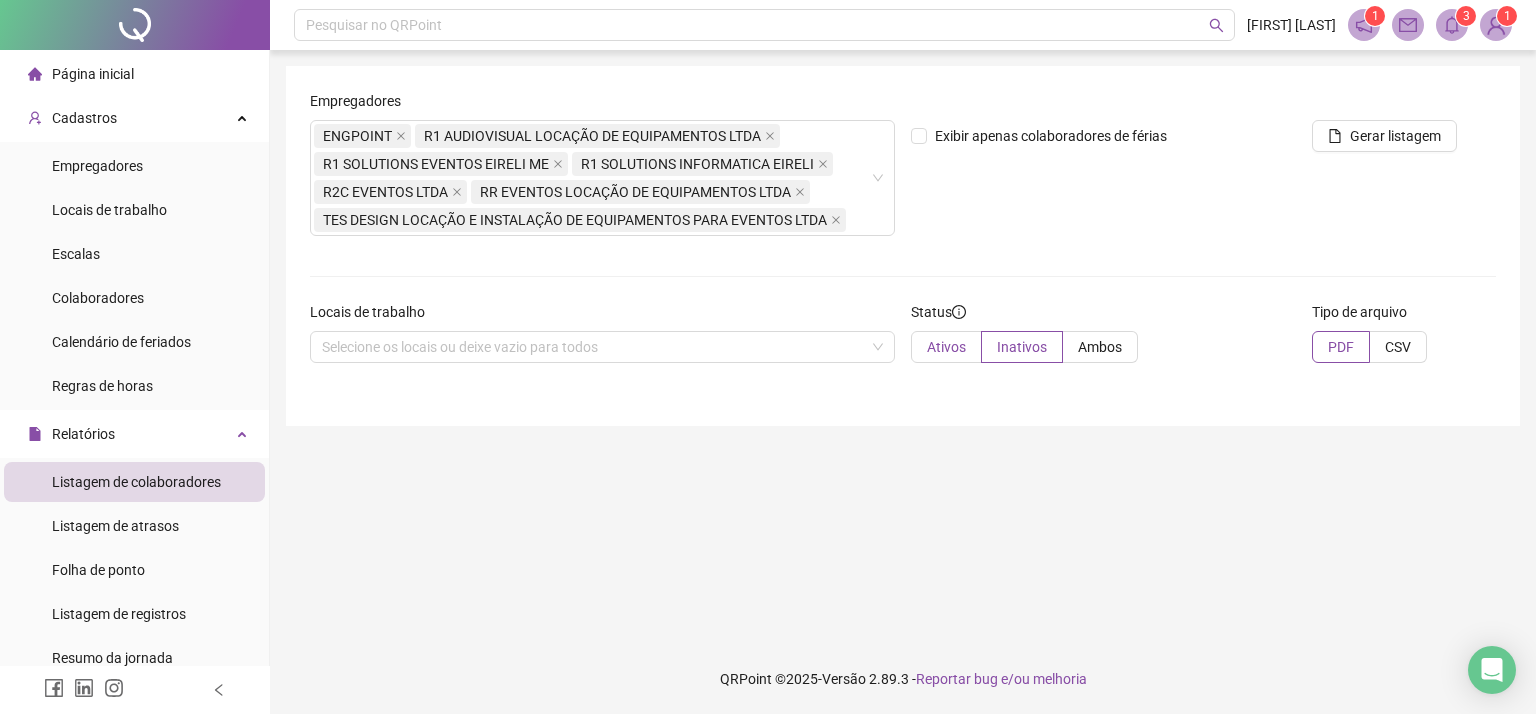 click on "Ativos" at bounding box center [946, 347] 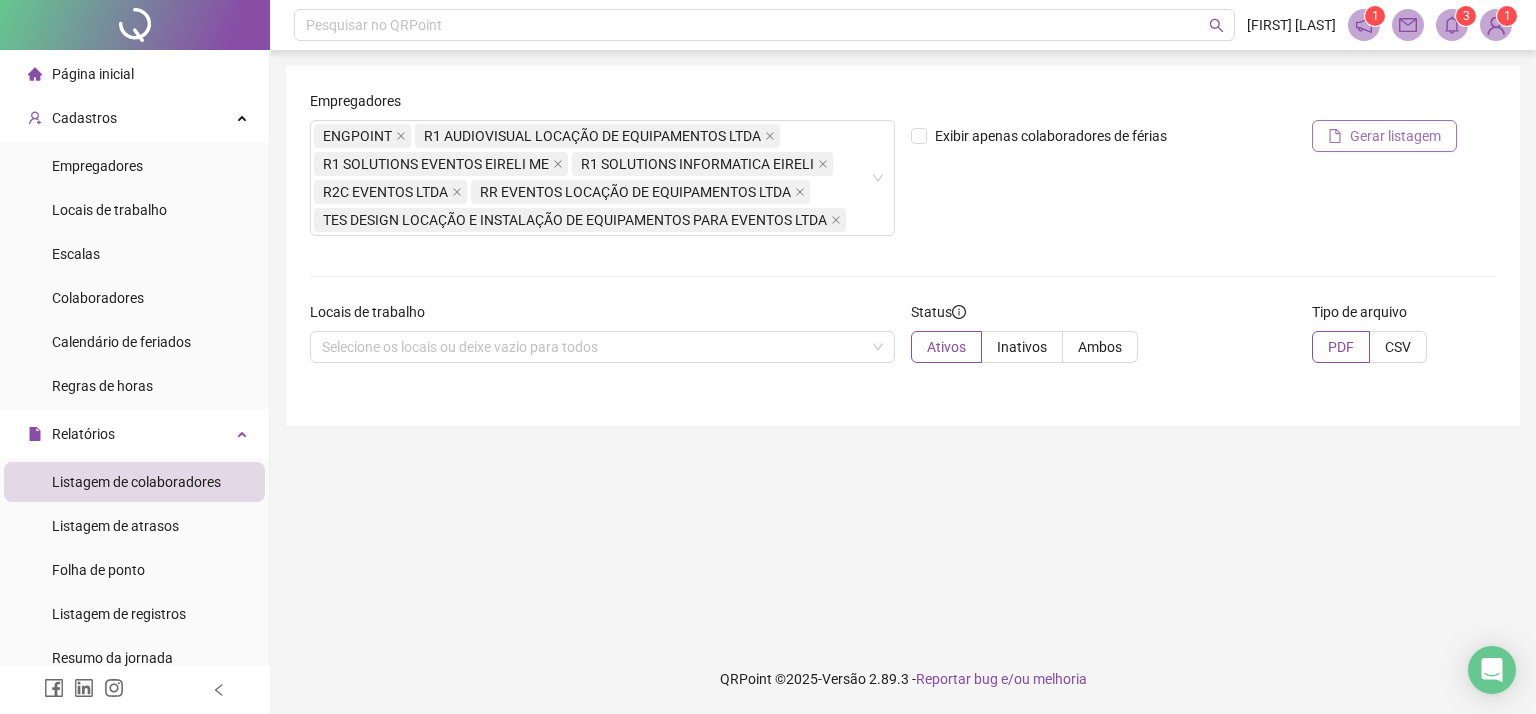 click on "Gerar listagem" at bounding box center (1395, 136) 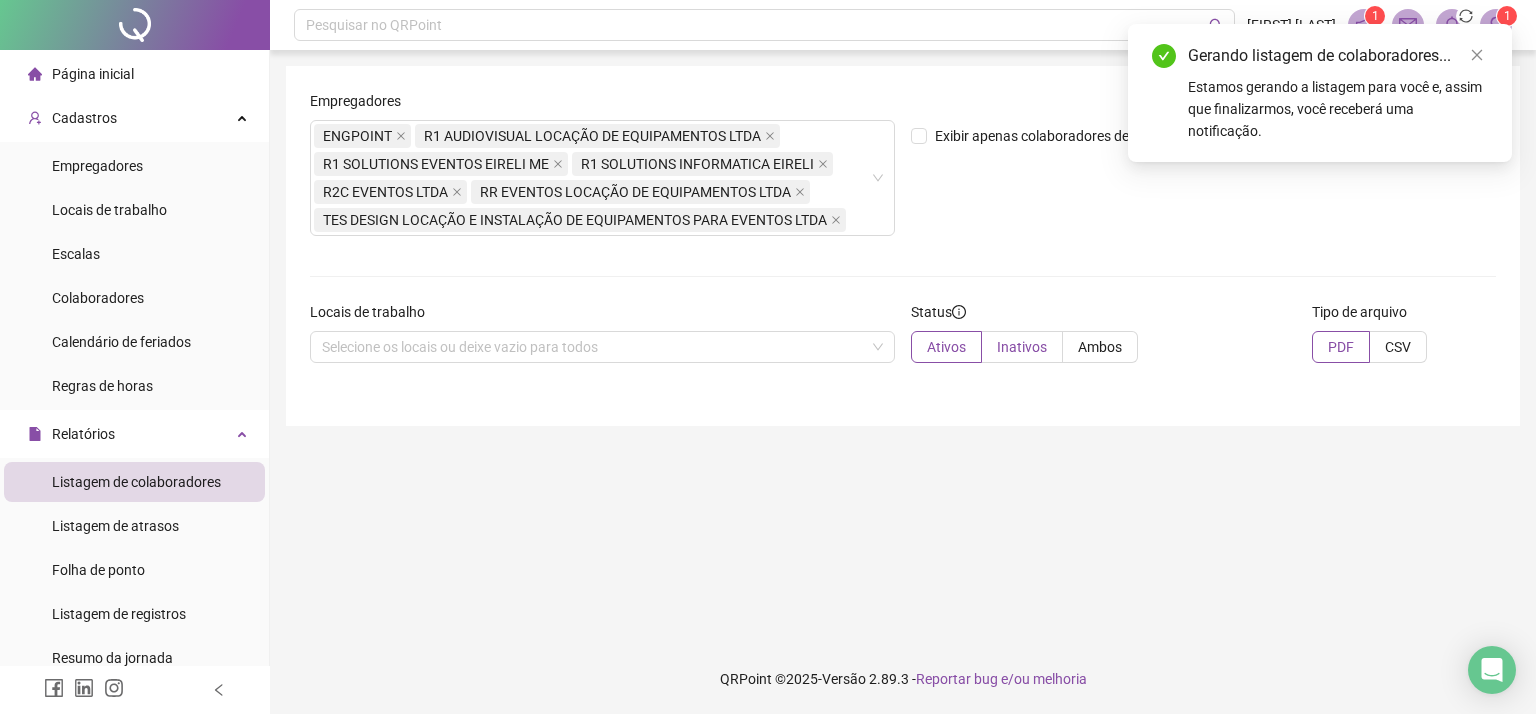 click on "Inativos" at bounding box center [1022, 347] 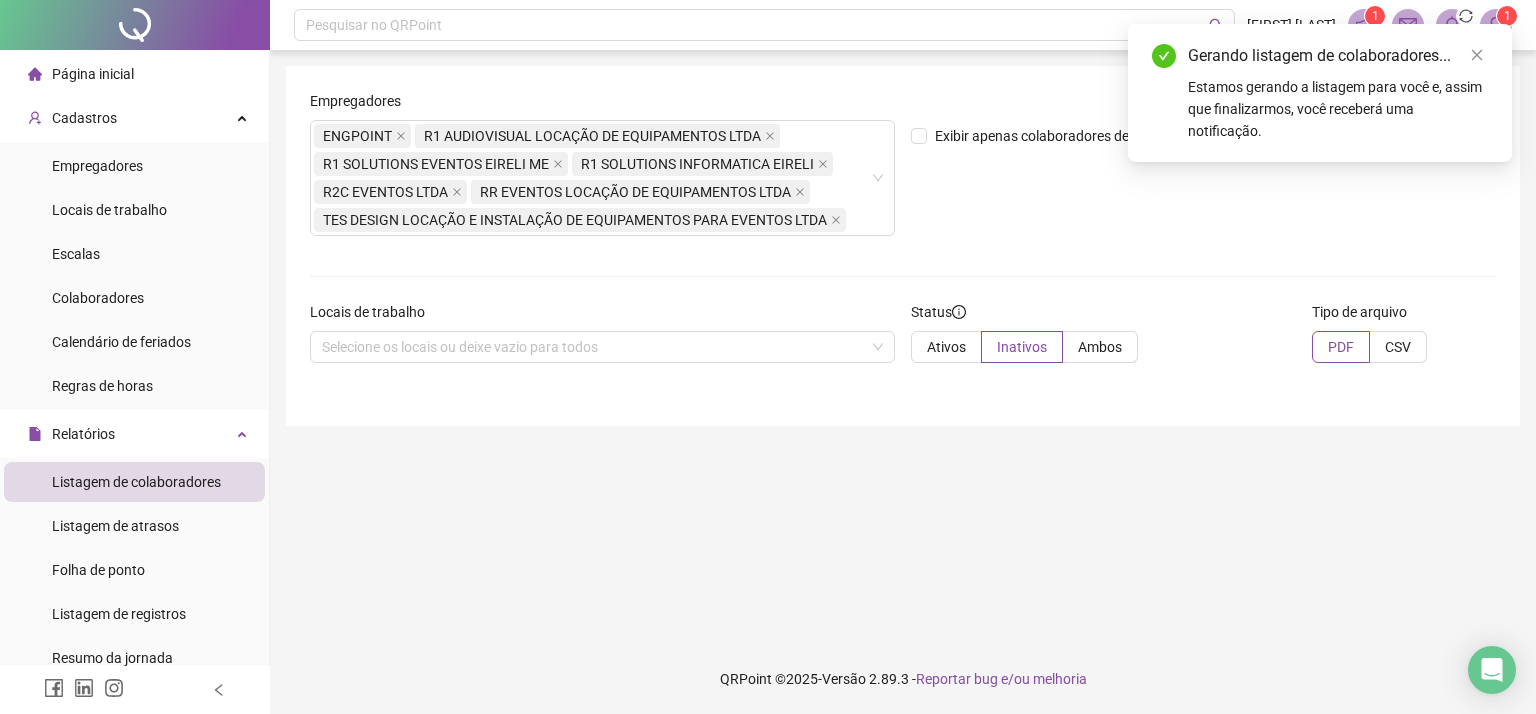 click on "Gerar listagem" at bounding box center (1354, 171) 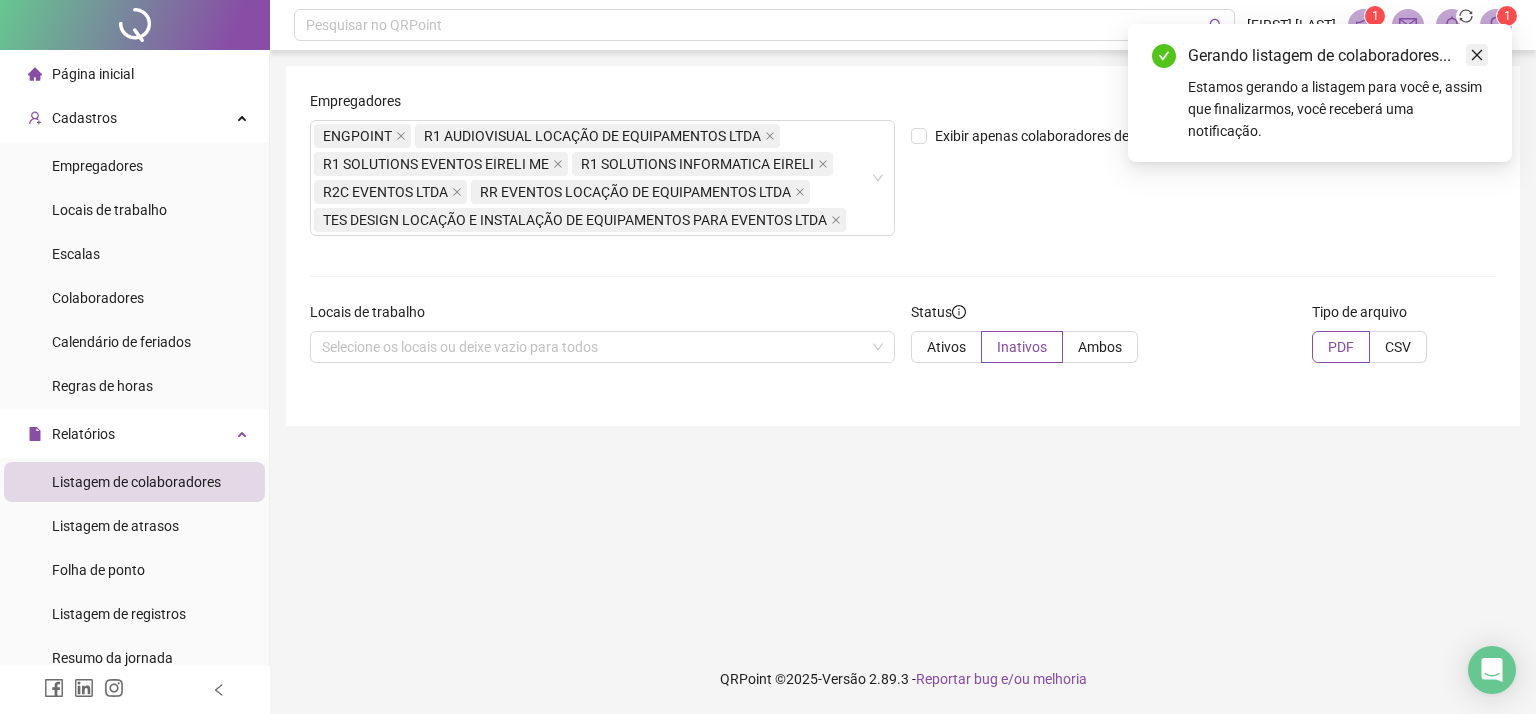 click 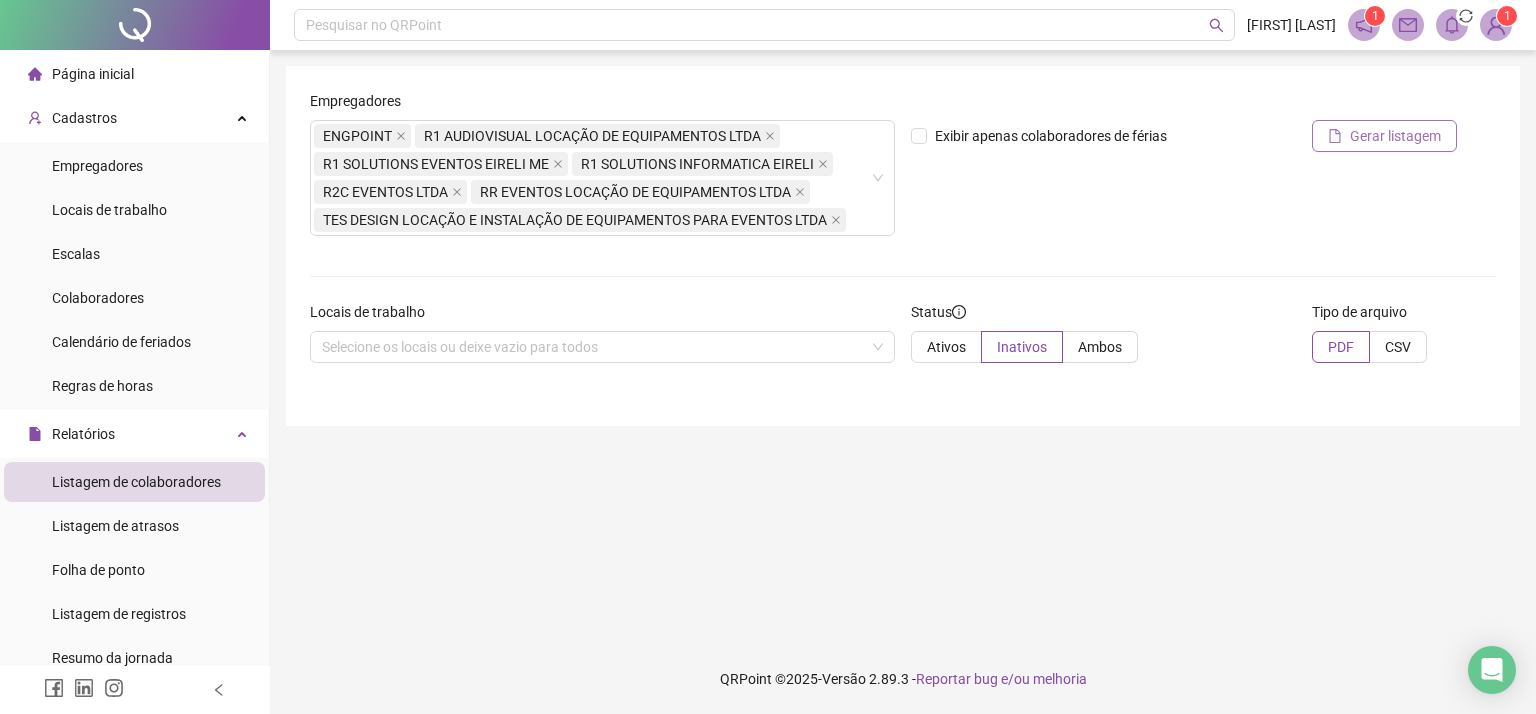 click on "Gerar listagem" at bounding box center [1384, 136] 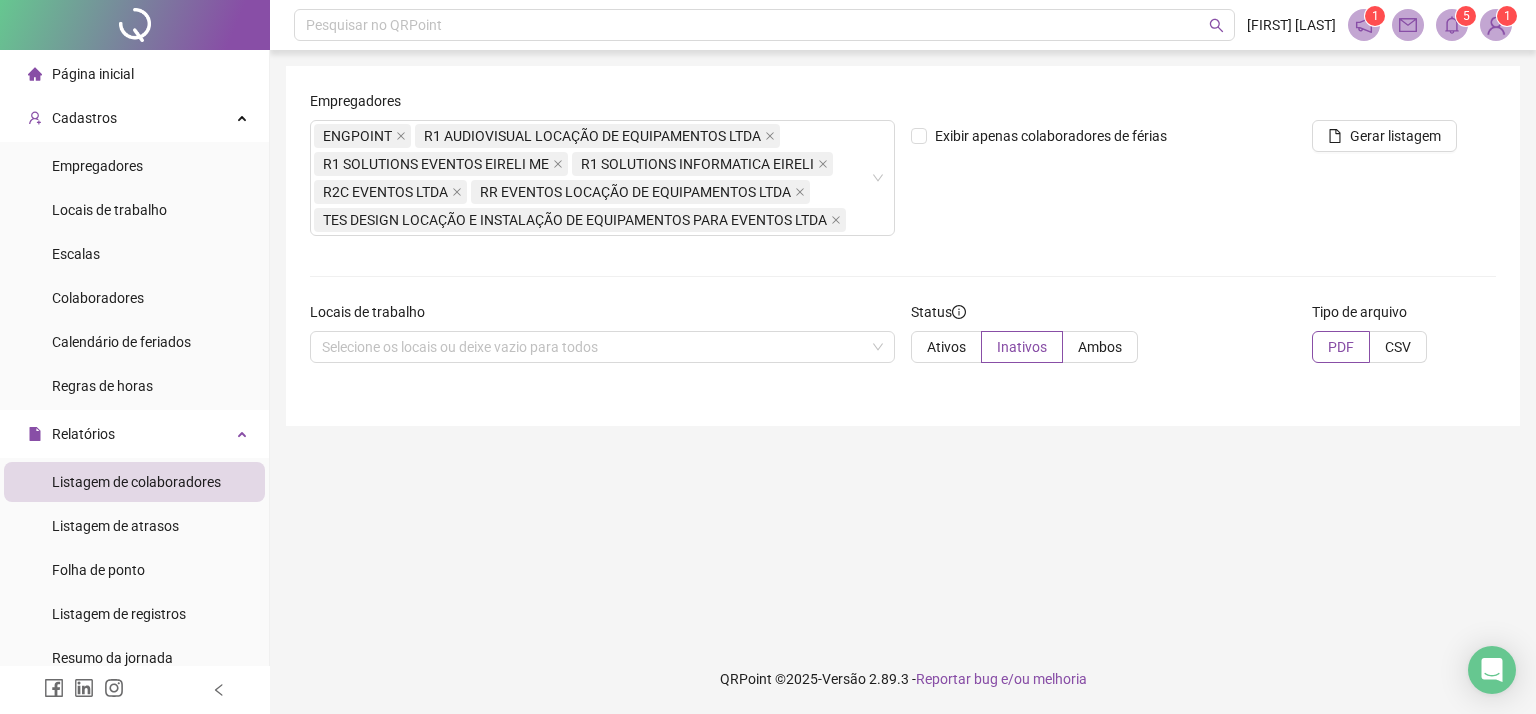 click 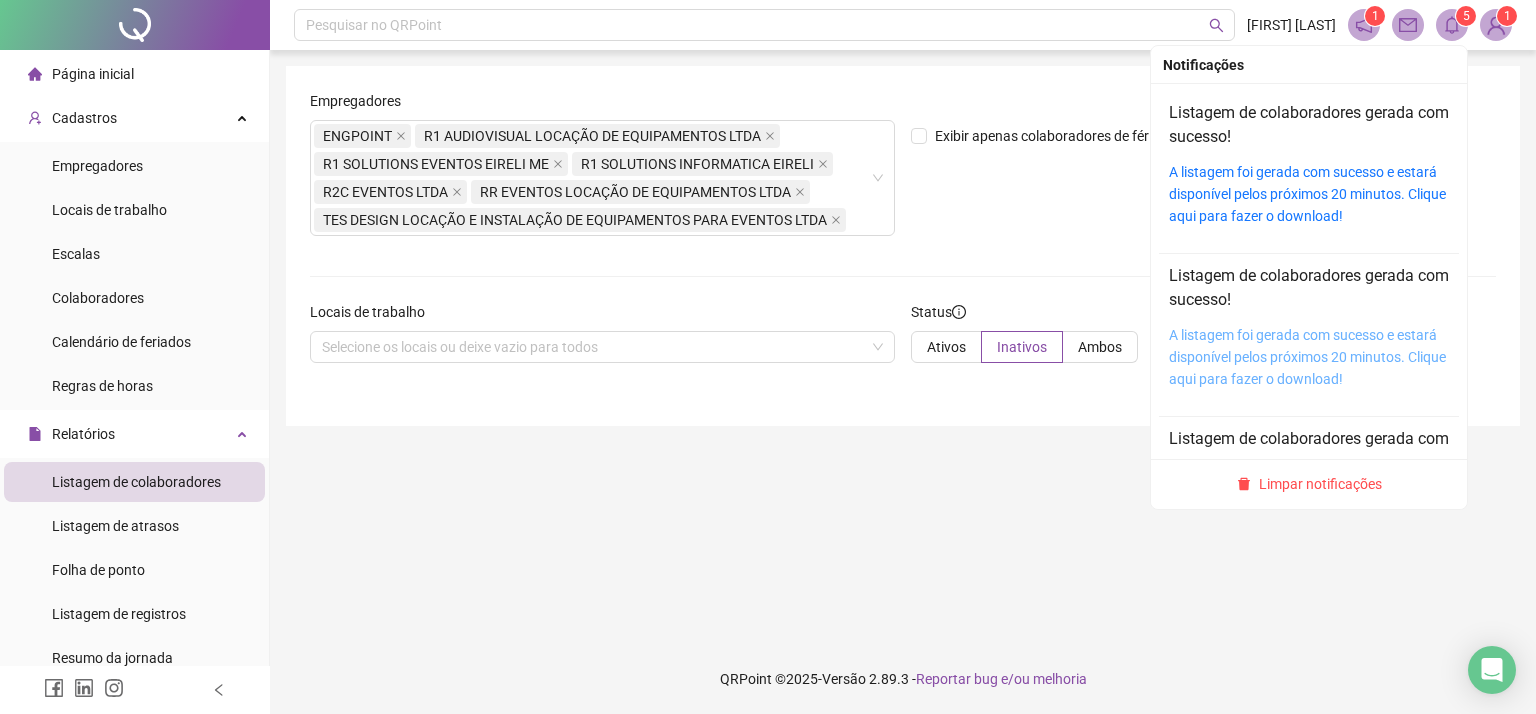 click on "A listagem foi gerada com sucesso e estará disponível pelos próximos 20 minutos.
Clique aqui para fazer o download!" at bounding box center (1307, 357) 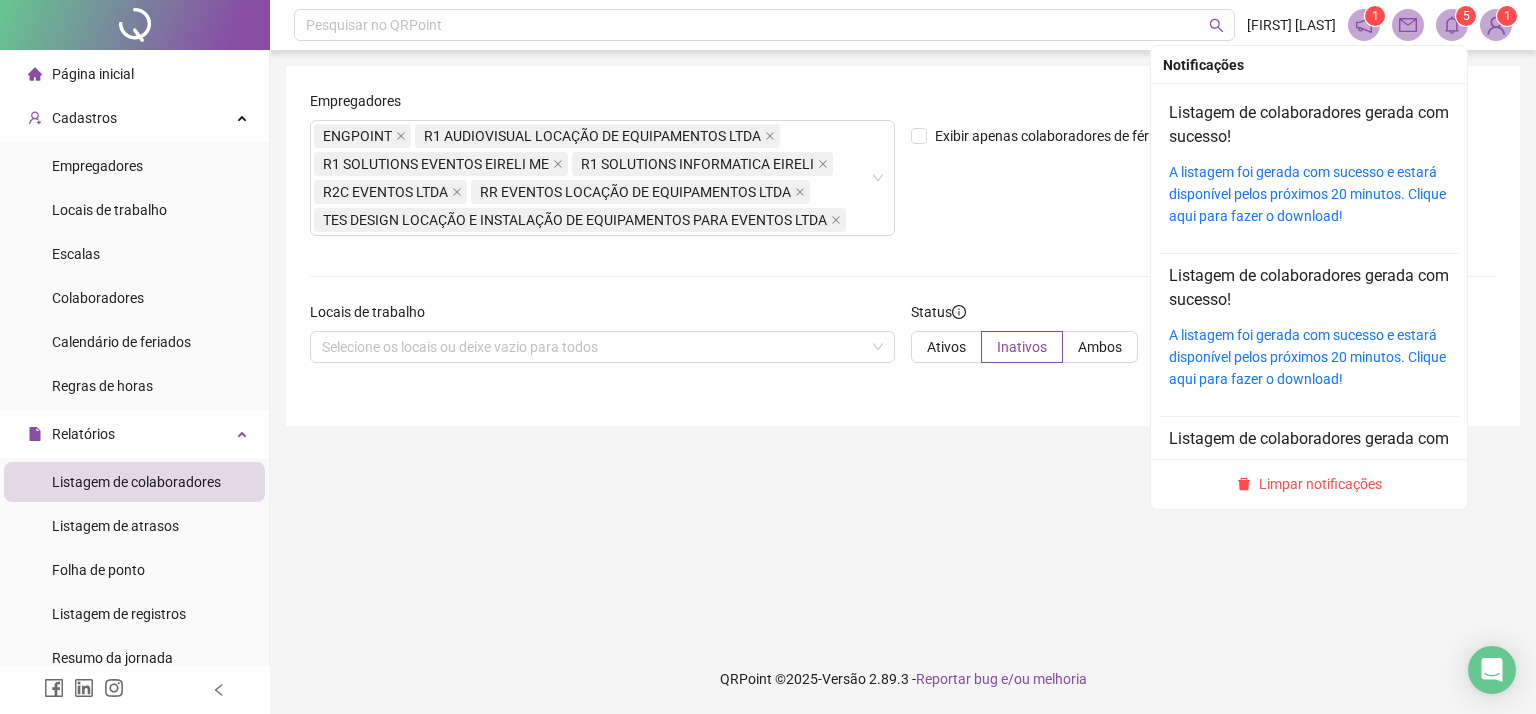 click 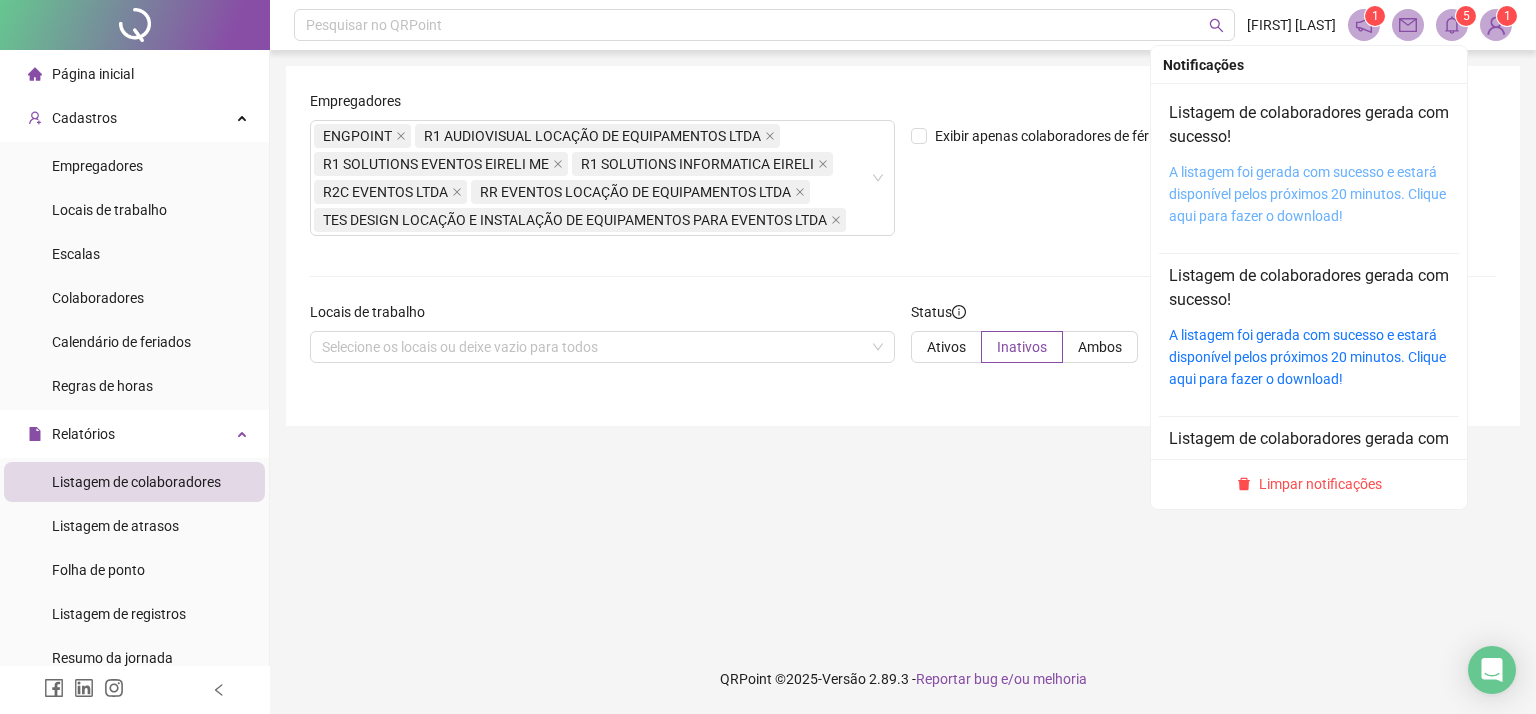 click on "A listagem foi gerada com sucesso e estará disponível pelos próximos 20 minutos.
Clique aqui para fazer o download!" at bounding box center [1307, 194] 